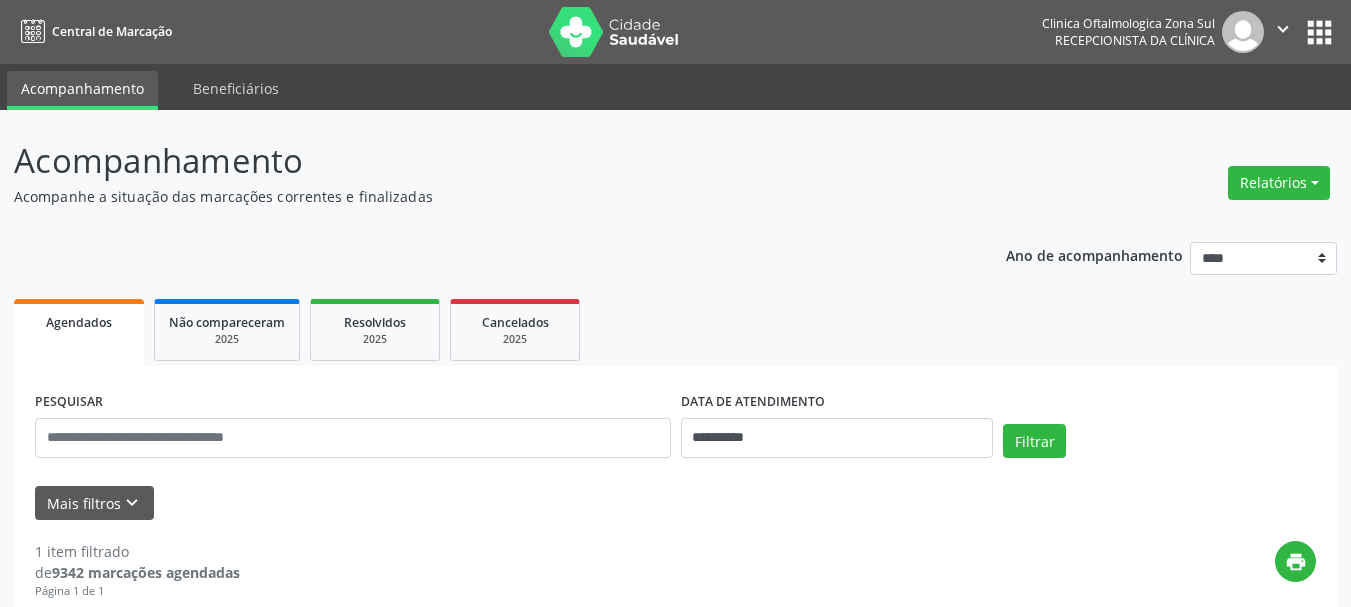 scroll, scrollTop: 0, scrollLeft: 0, axis: both 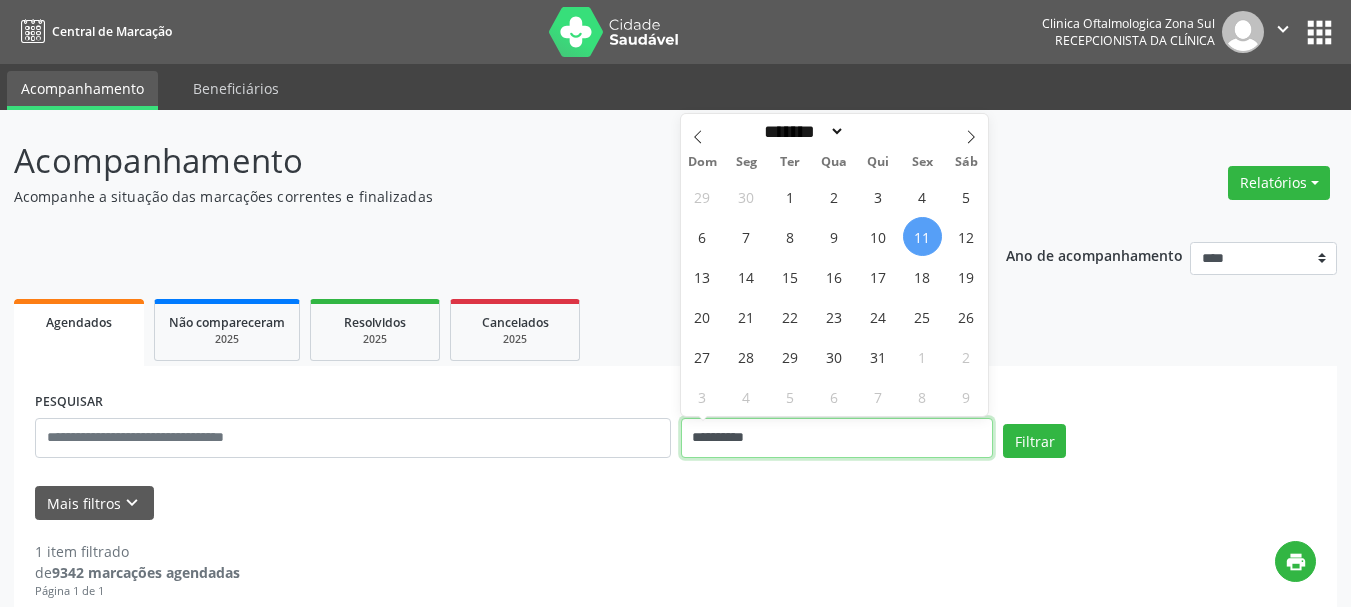 click on "**********" at bounding box center (837, 438) 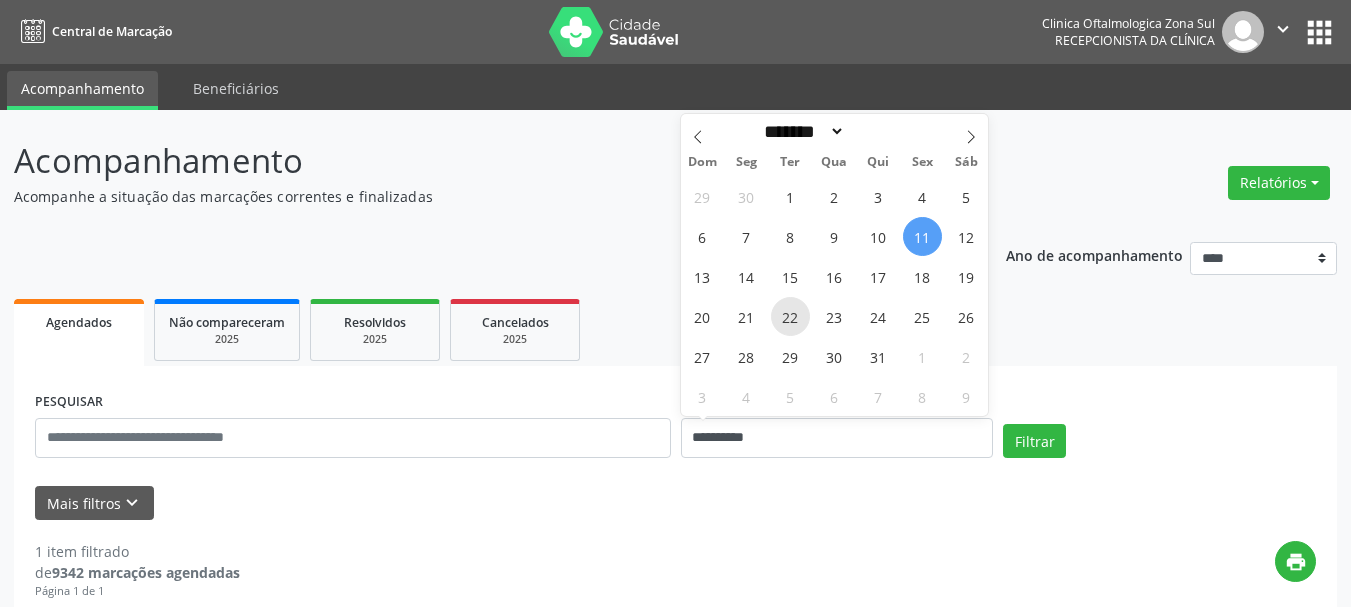 click on "22" at bounding box center [790, 316] 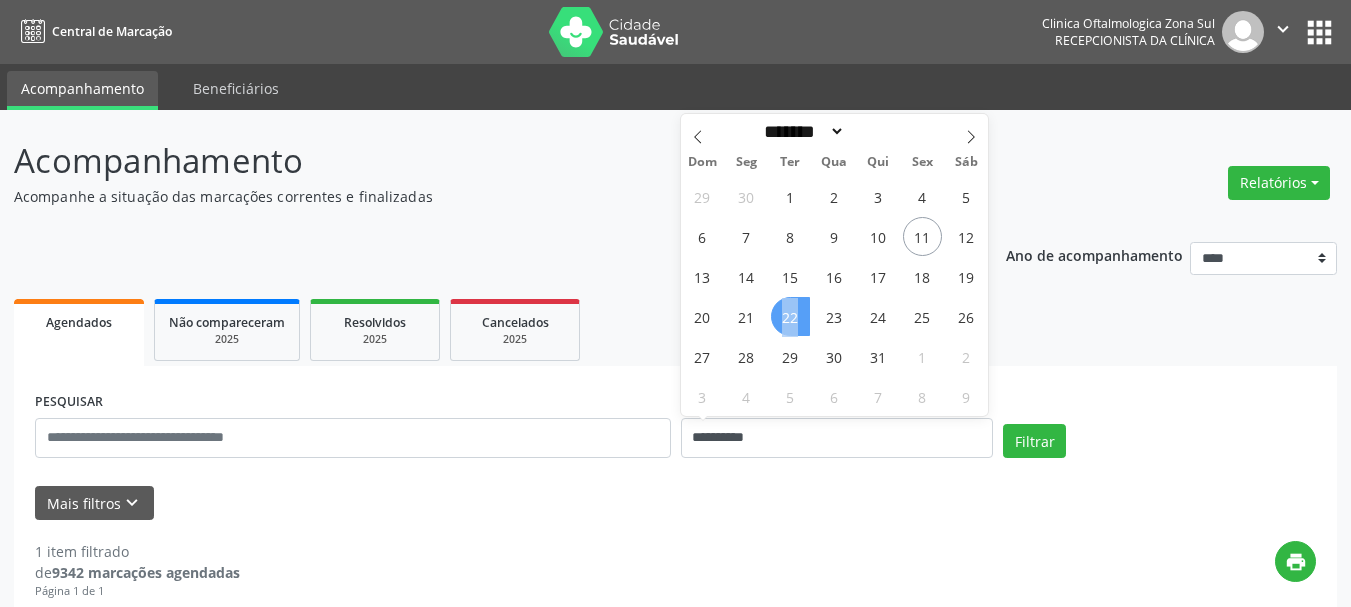 click on "22" at bounding box center (790, 316) 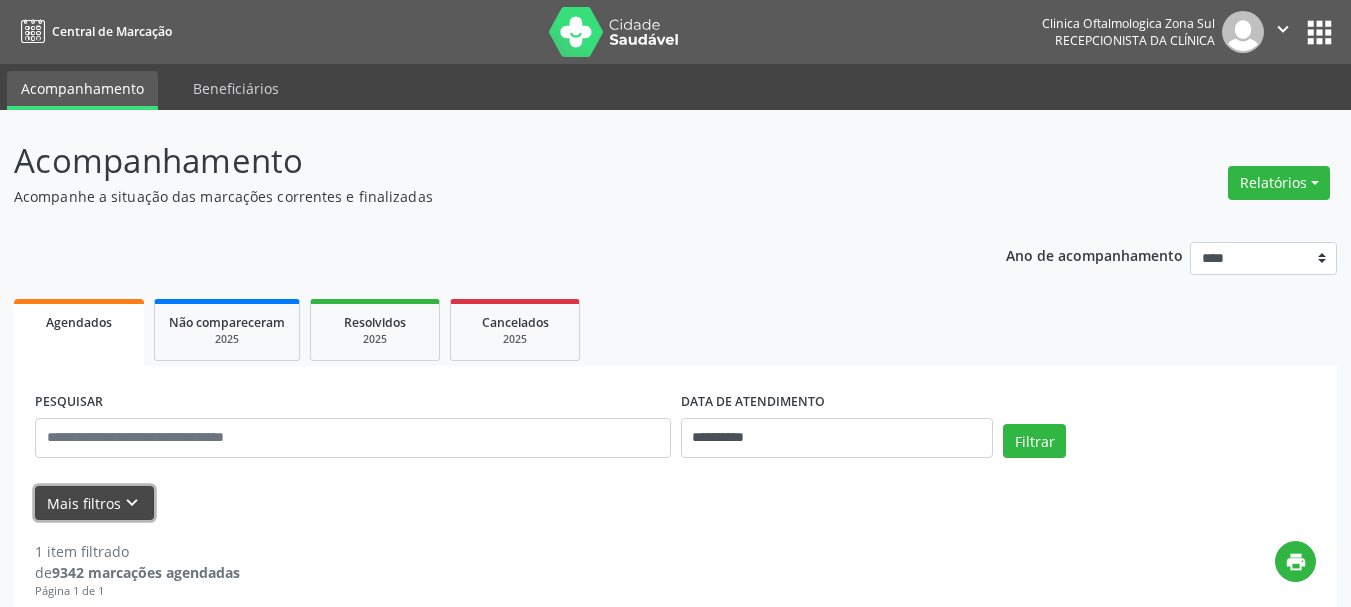 click on "keyboard_arrow_down" at bounding box center (132, 503) 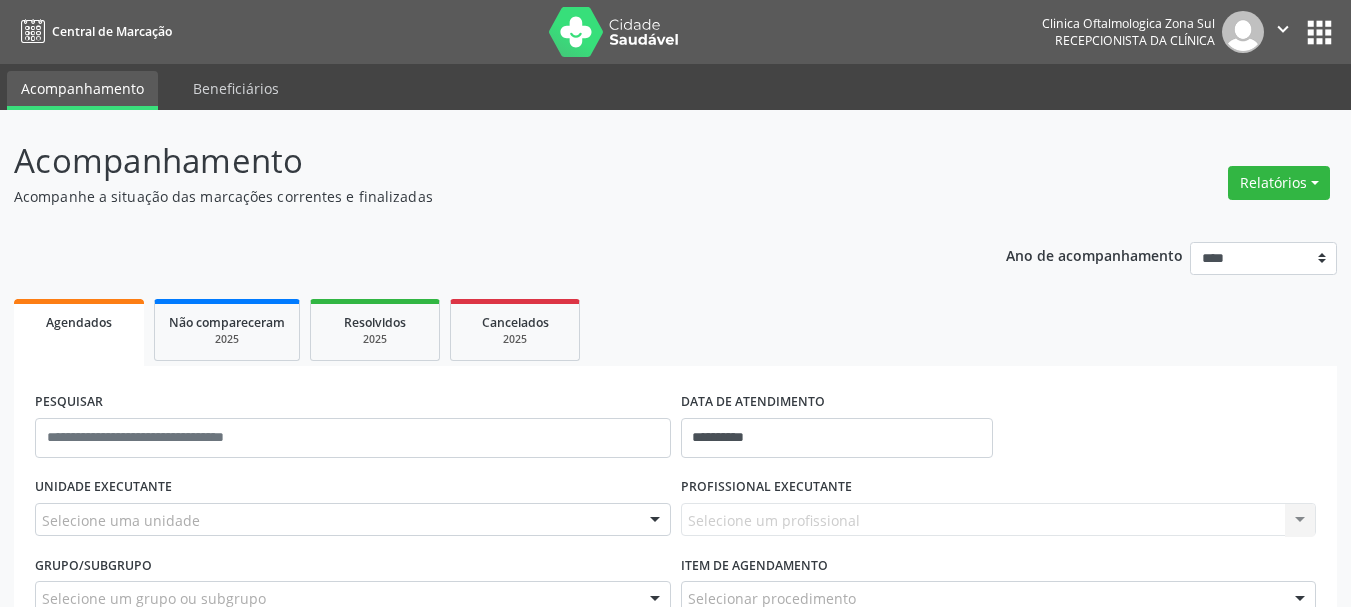 click at bounding box center (655, 521) 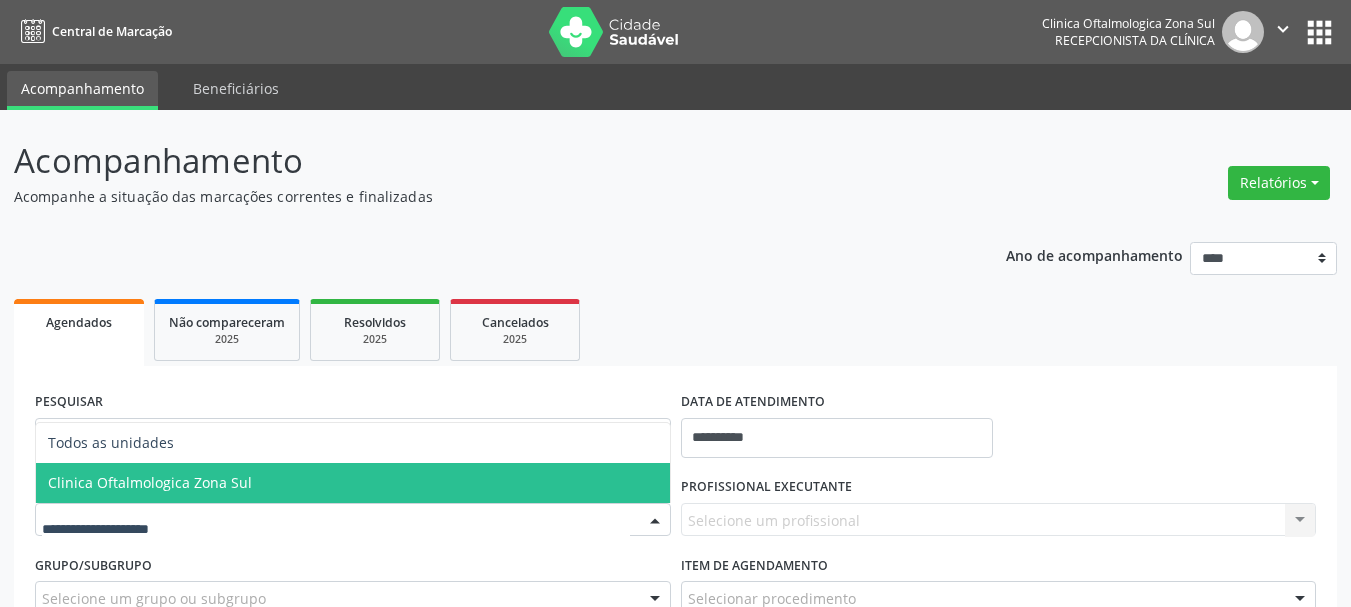 click on "Clinica Oftalmologica Zona Sul" at bounding box center (353, 483) 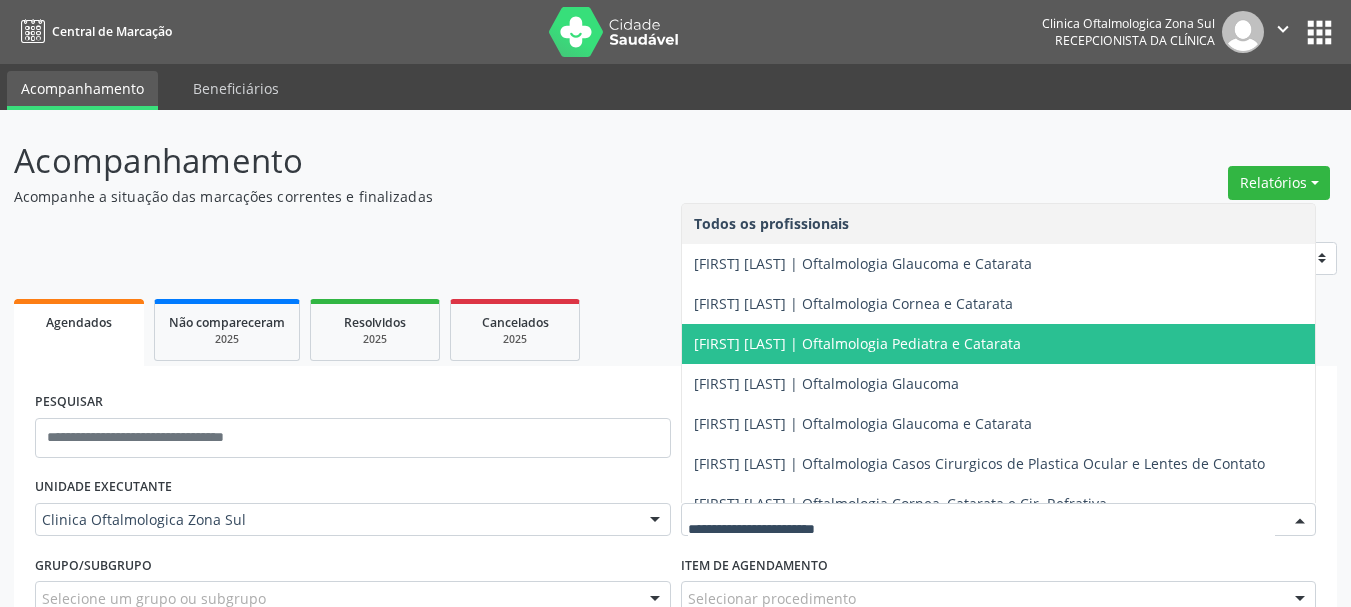 scroll, scrollTop: 196, scrollLeft: 0, axis: vertical 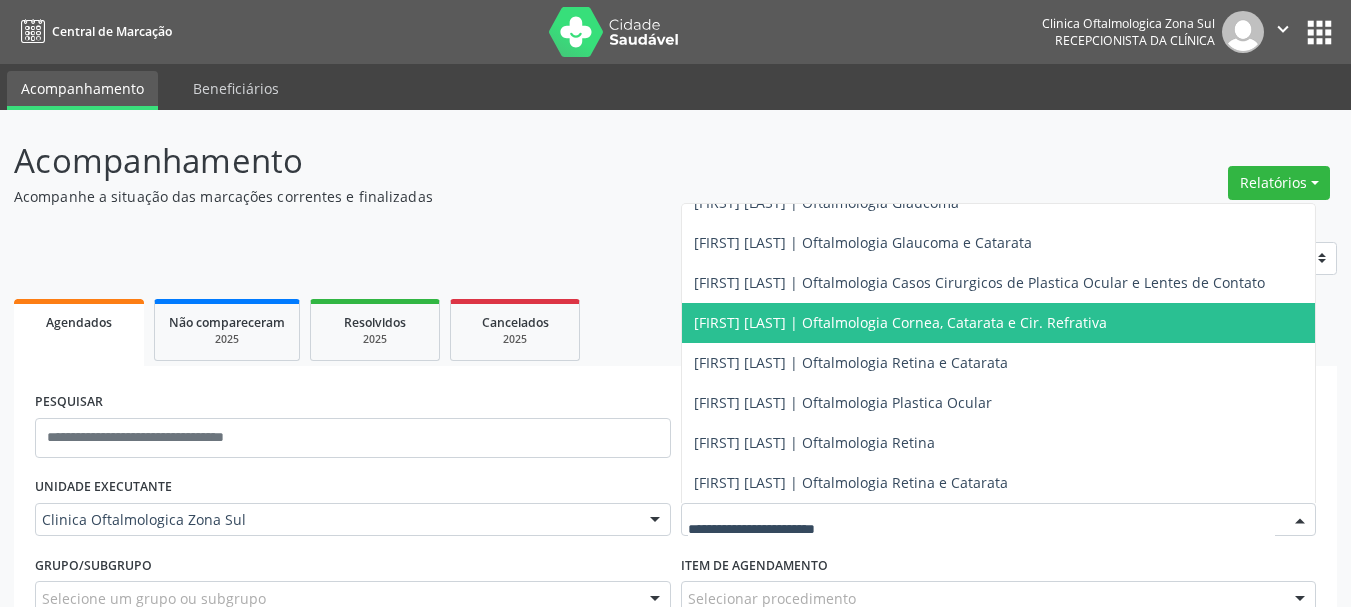 click on "[FIRST] [LAST] | Oftalmologia Cornea, Catarata e Cir. Refrativa" at bounding box center (999, 323) 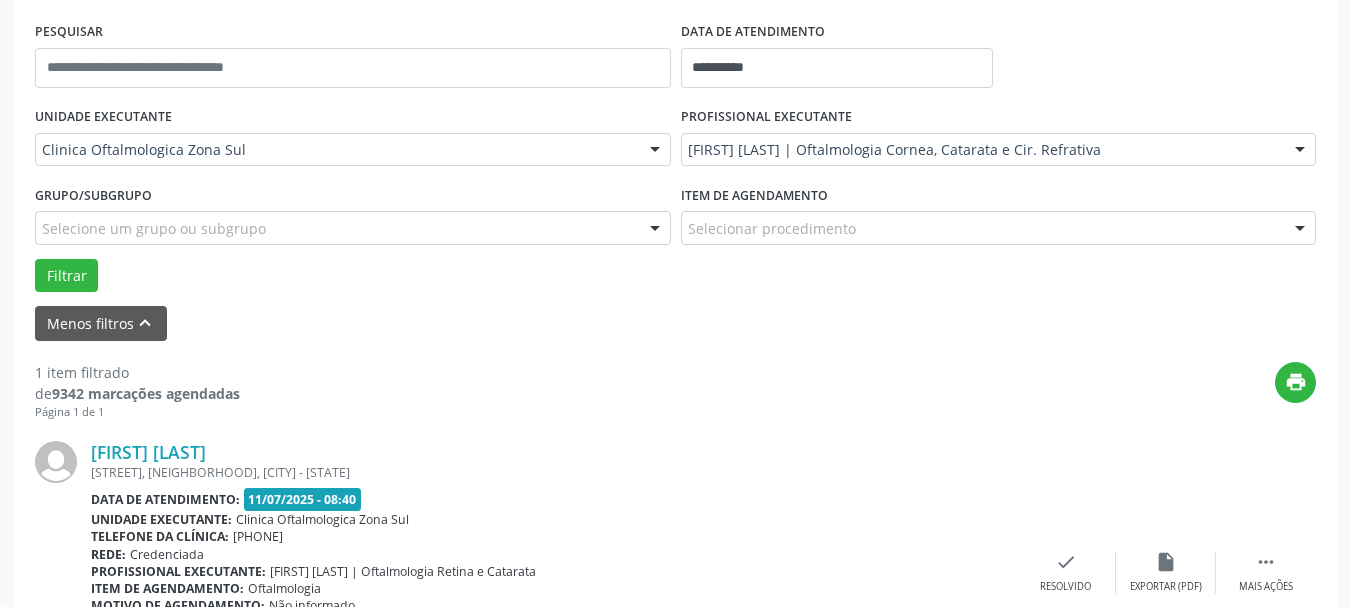 scroll, scrollTop: 400, scrollLeft: 0, axis: vertical 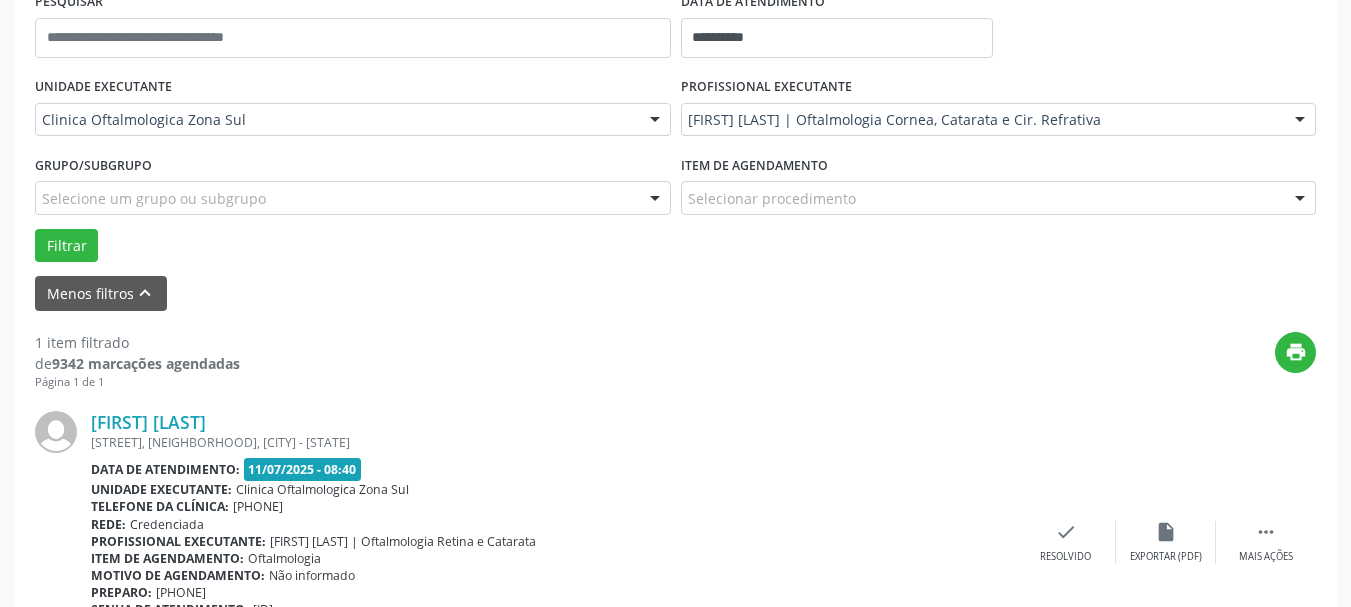 click on "Grupo/Subgrupo
Selecione um grupo ou subgrupo
Todos os grupos e subgrupos
Nenhum resultado encontrado para: "   "
Nenhuma opção encontrada" at bounding box center [353, 189] 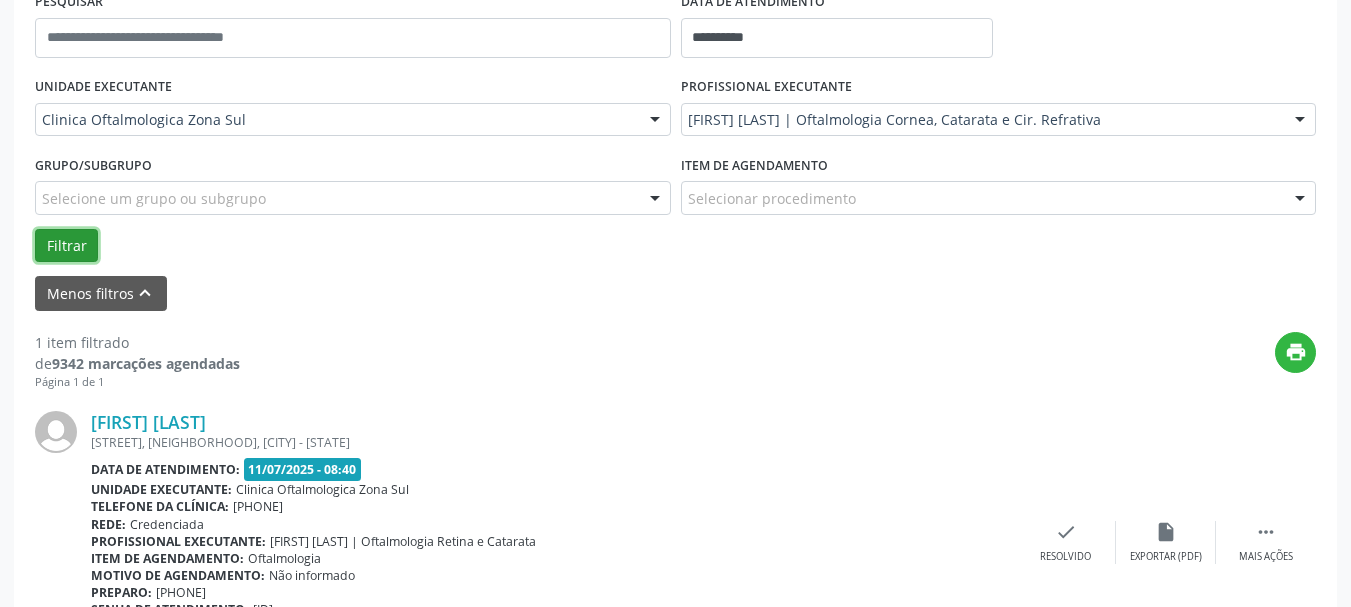 click on "Filtrar" at bounding box center [66, 246] 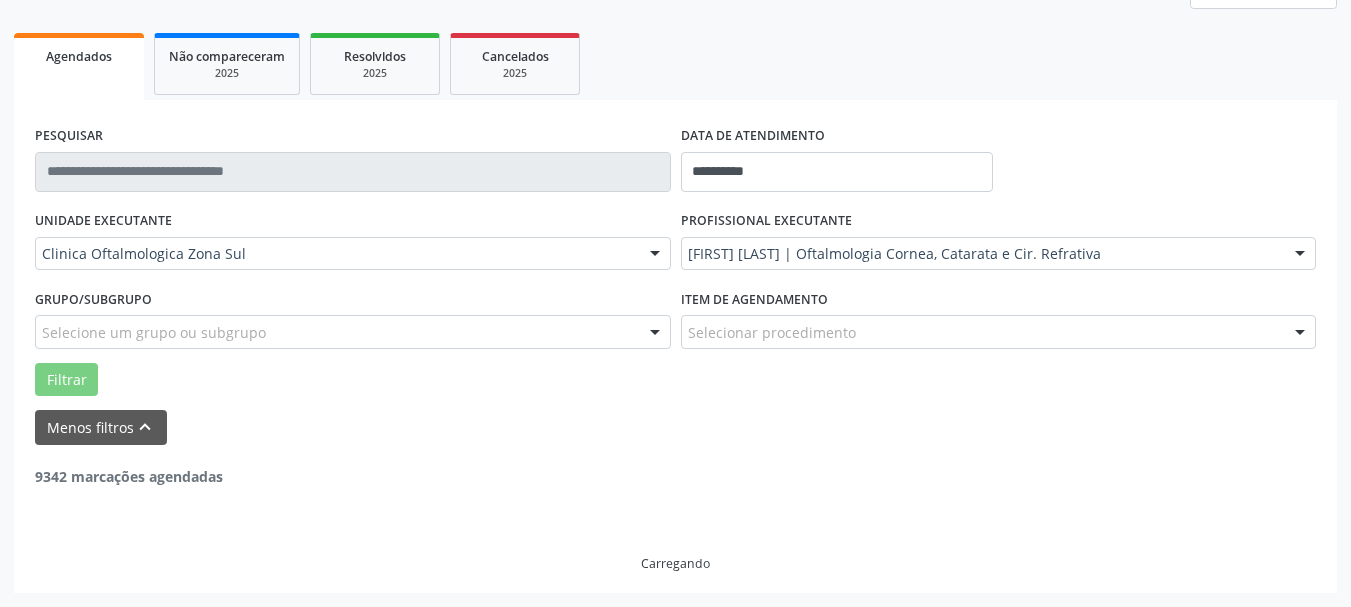 scroll, scrollTop: 202, scrollLeft: 0, axis: vertical 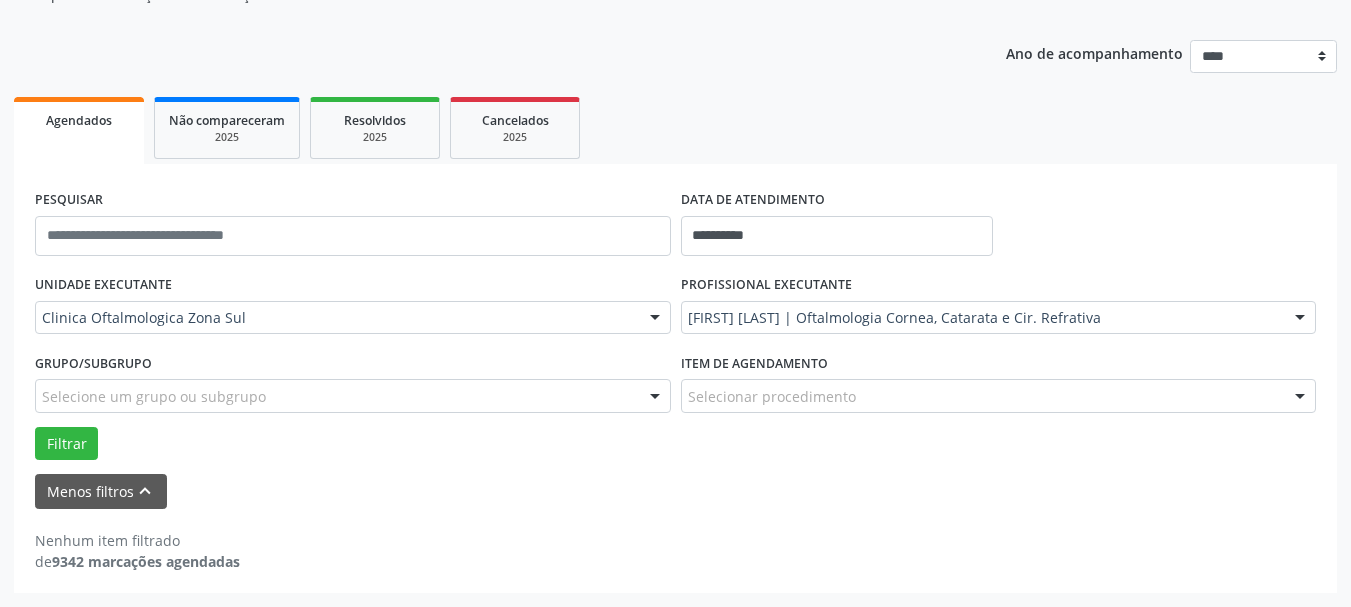click on "DATA DE ATENDIMENTO" at bounding box center [753, 200] 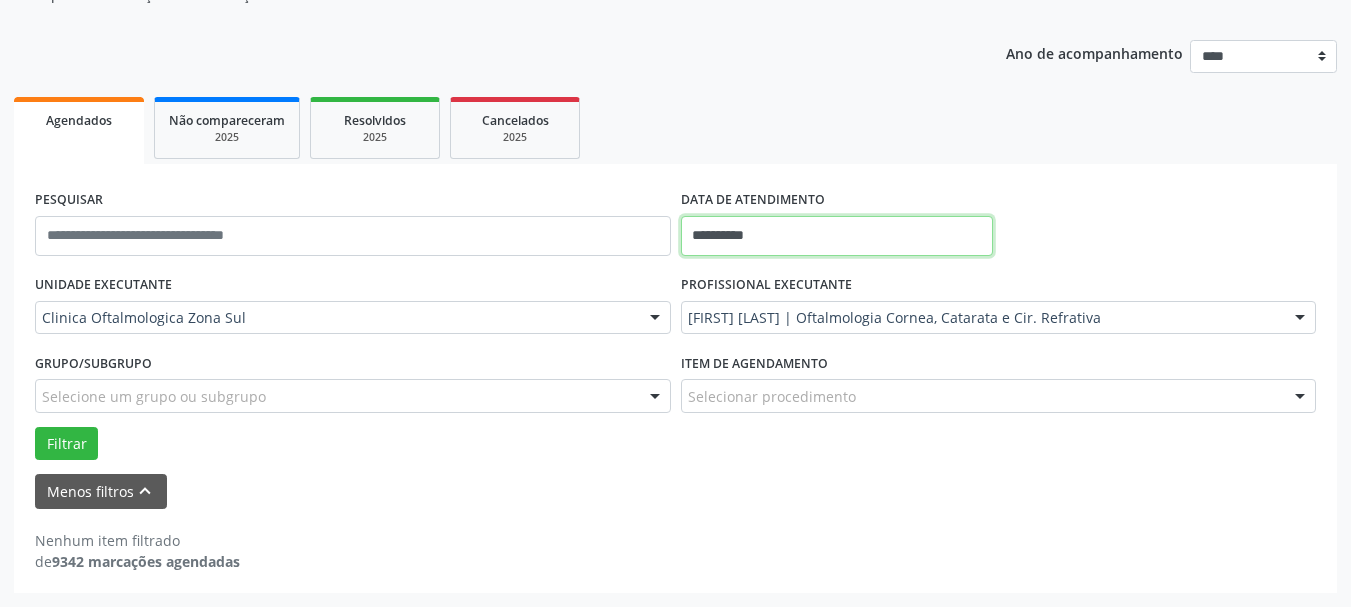 click on "**********" at bounding box center (837, 236) 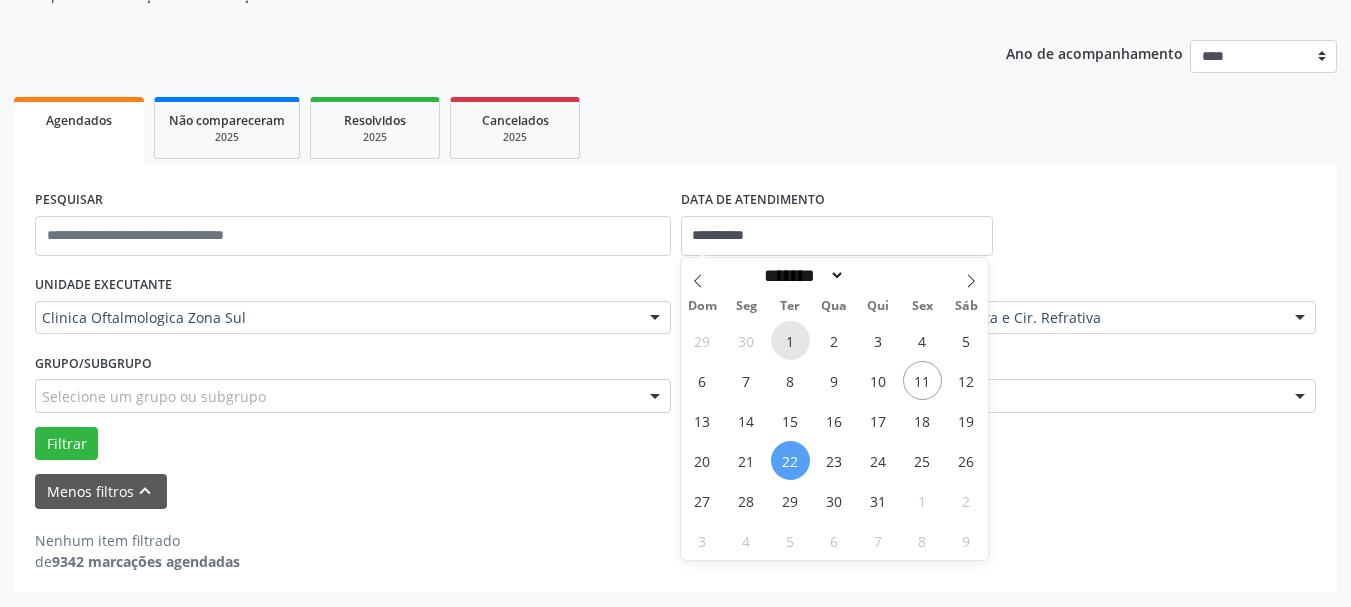 click on "1" at bounding box center [790, 340] 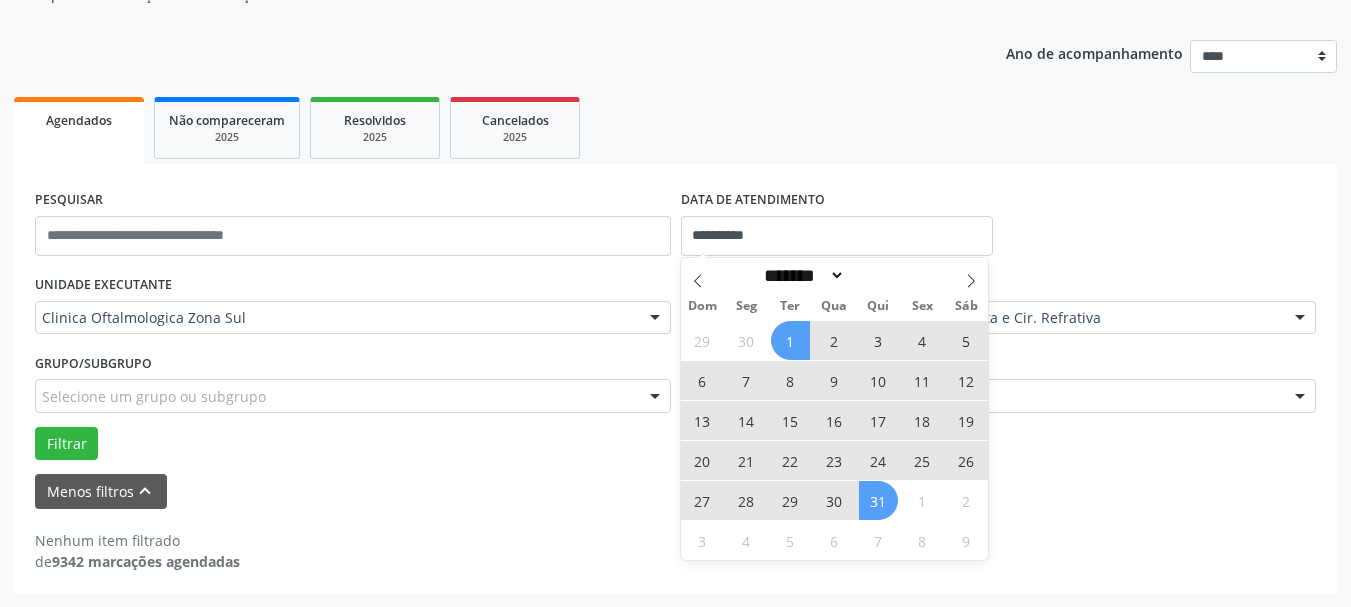 click on "31" at bounding box center (878, 500) 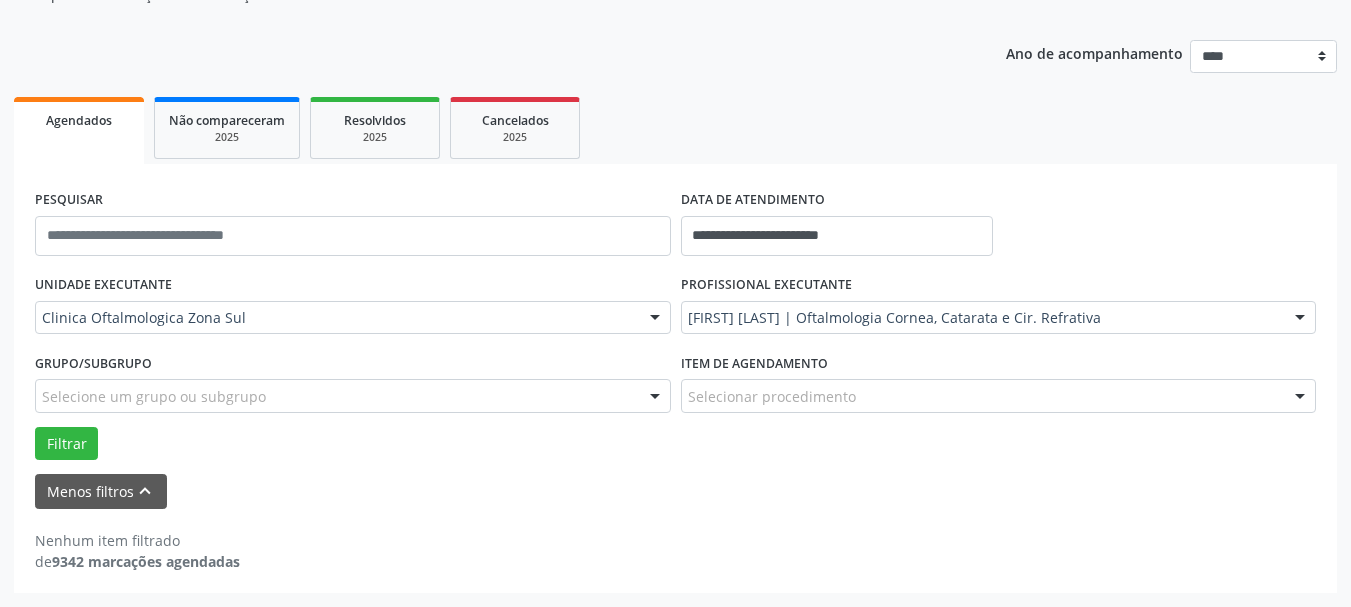 click on "Filtrar" at bounding box center (675, 444) 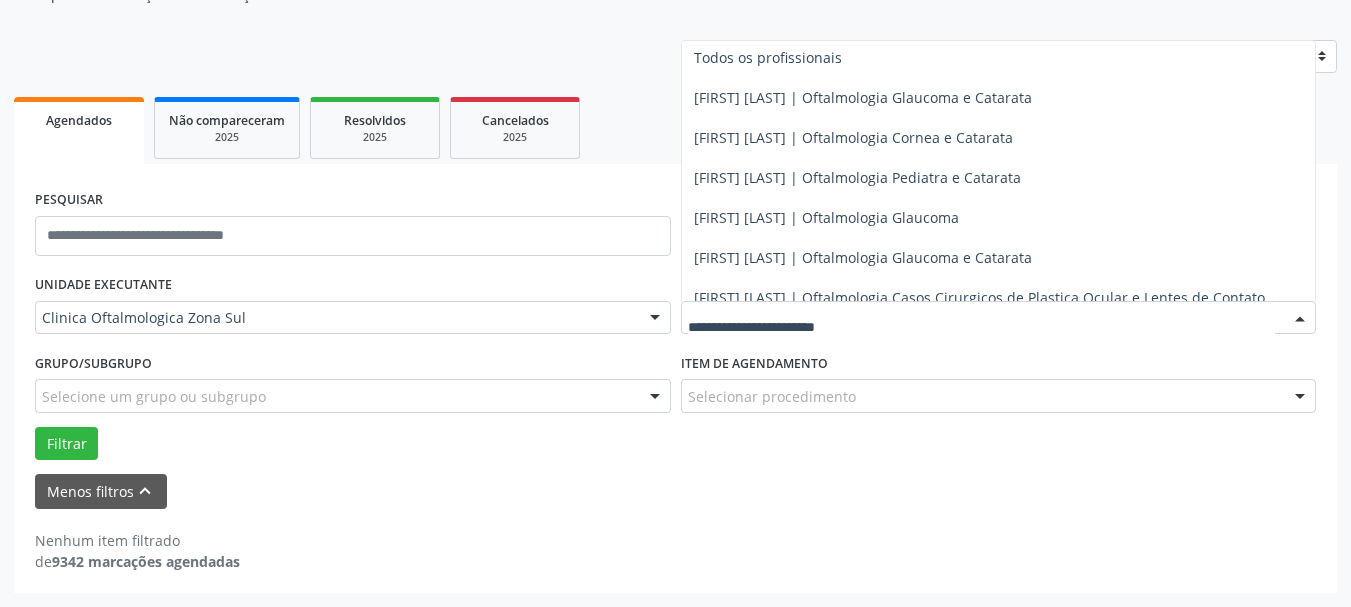 scroll, scrollTop: 0, scrollLeft: 0, axis: both 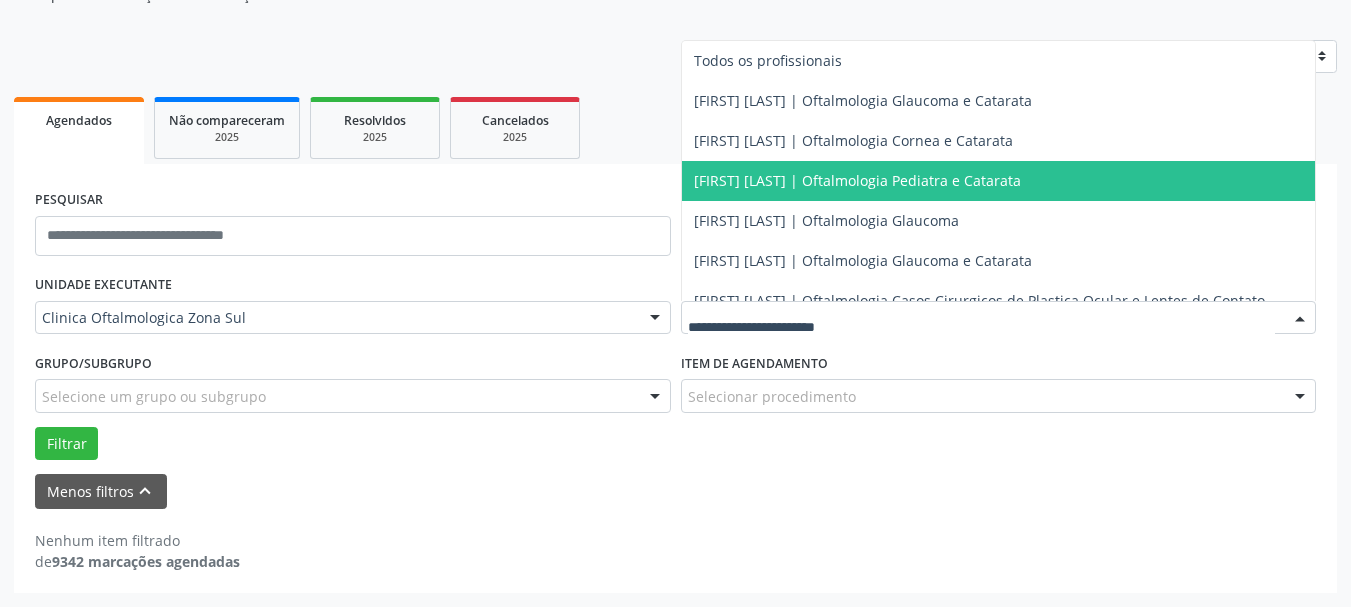 click on "[FIRST] [LAST] | Oftalmologia Pediatra e Catarata" at bounding box center (999, 181) 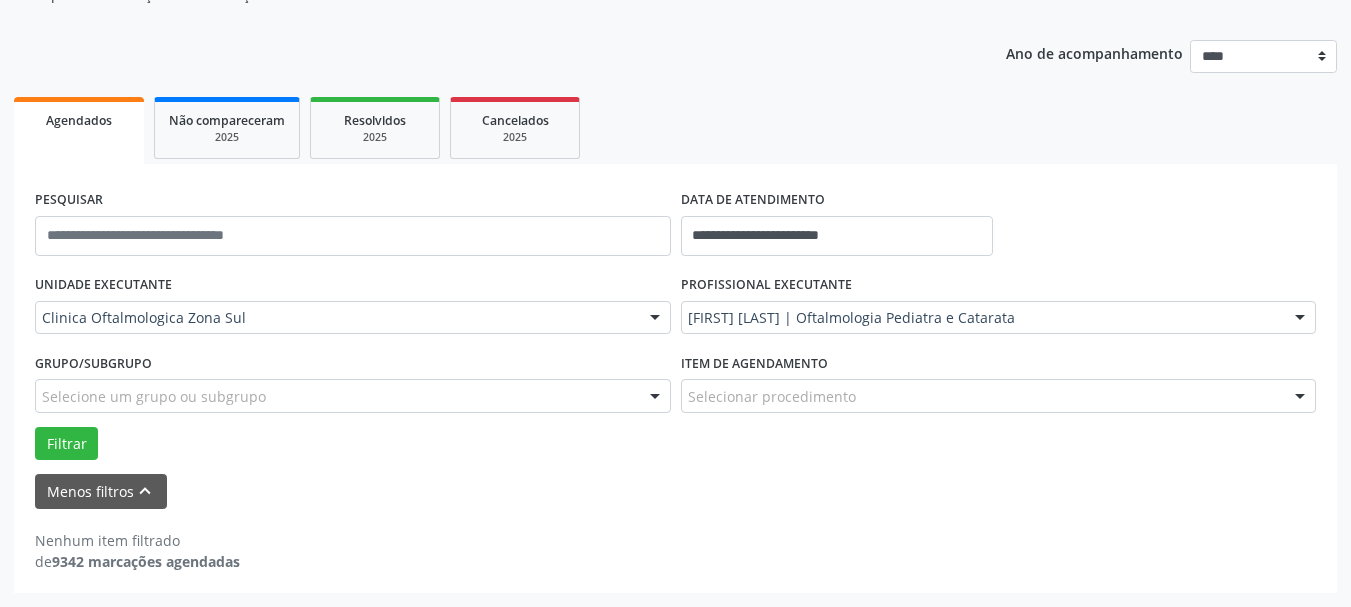 click on "**********" at bounding box center [675, 347] 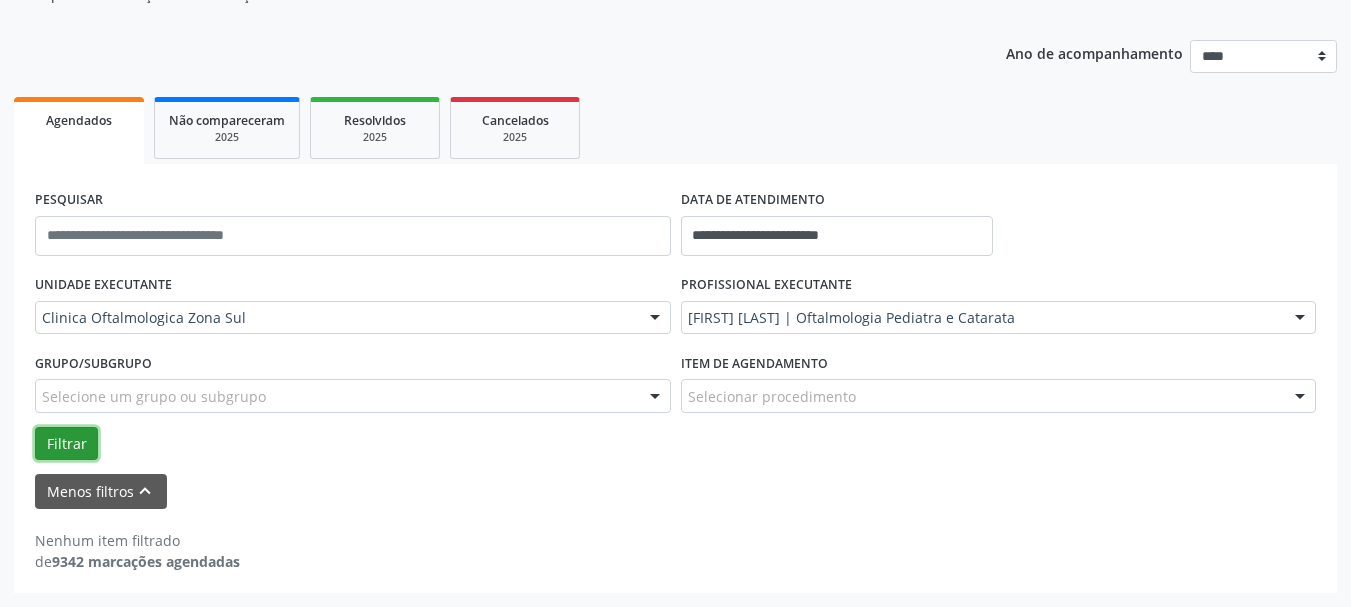 click on "Filtrar" at bounding box center [66, 444] 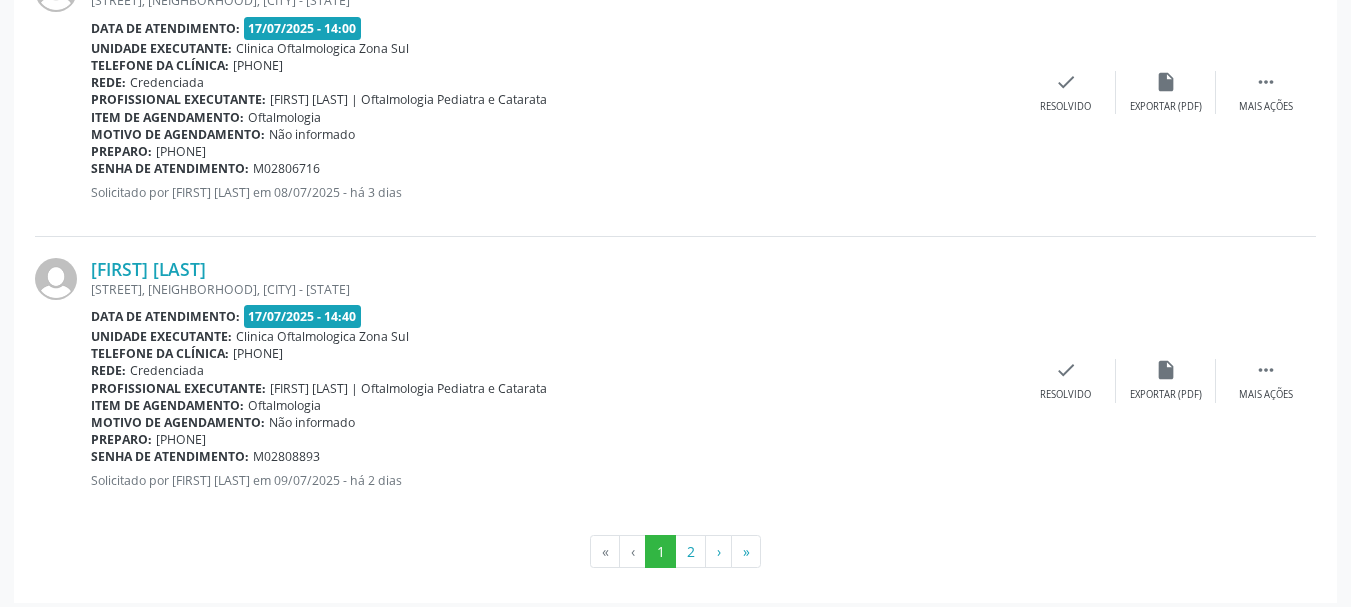 scroll, scrollTop: 4753, scrollLeft: 0, axis: vertical 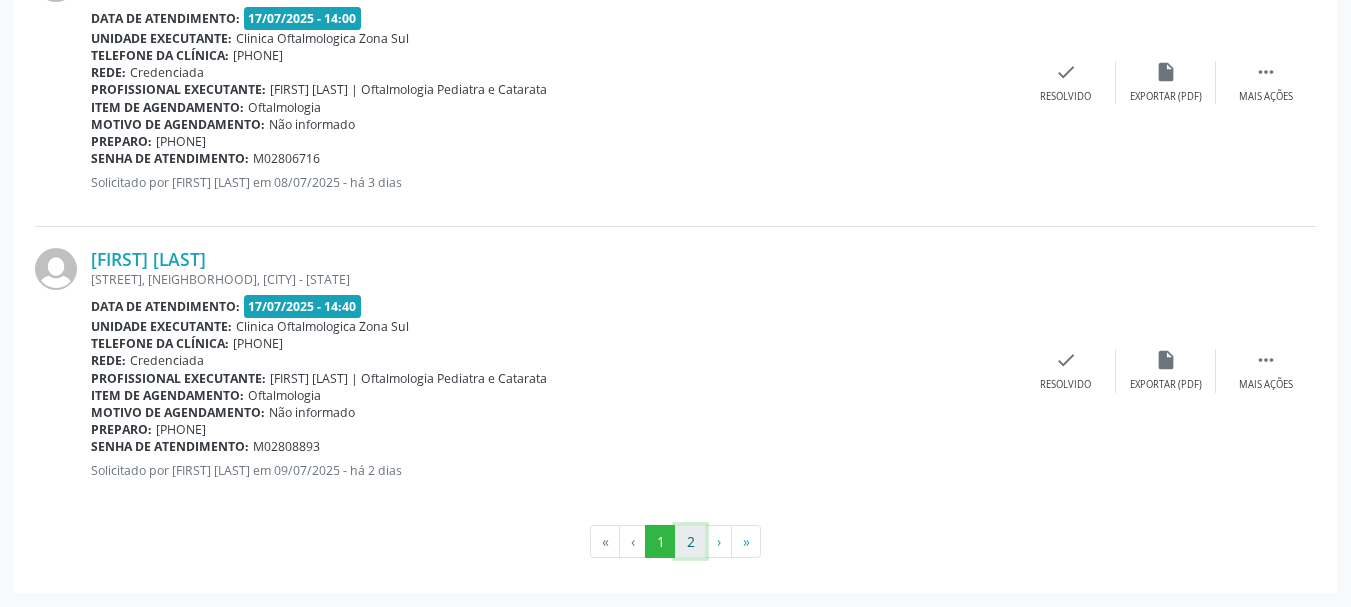 click on "2" at bounding box center (690, 542) 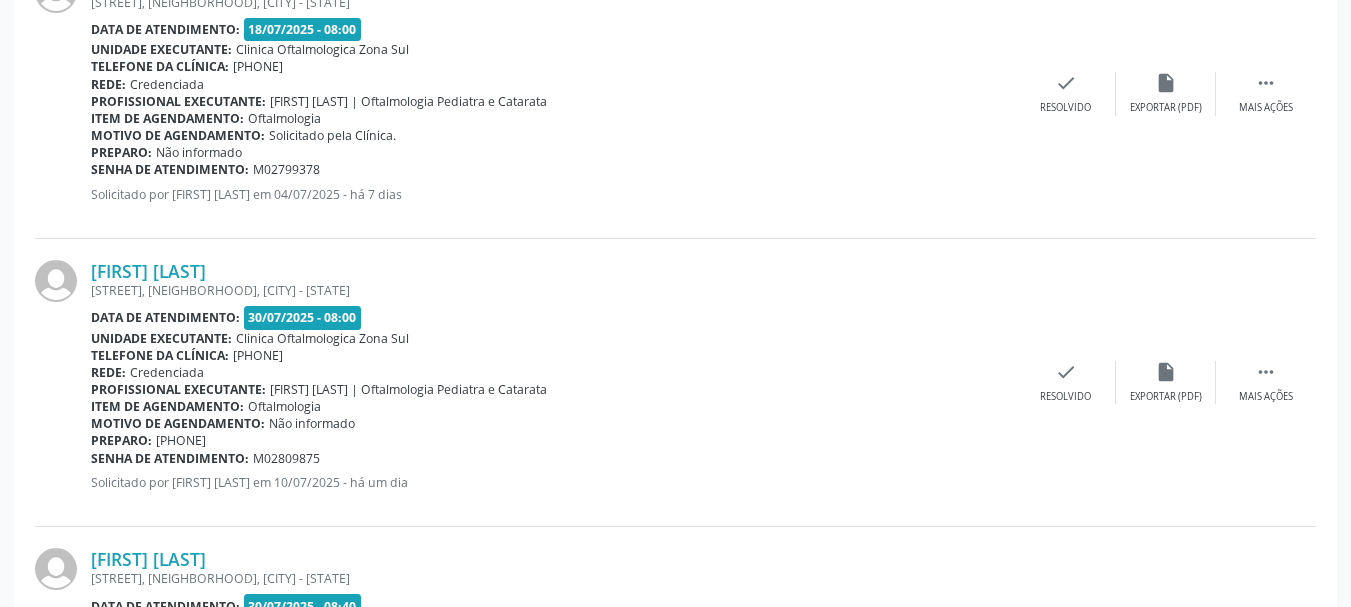 scroll, scrollTop: 940, scrollLeft: 0, axis: vertical 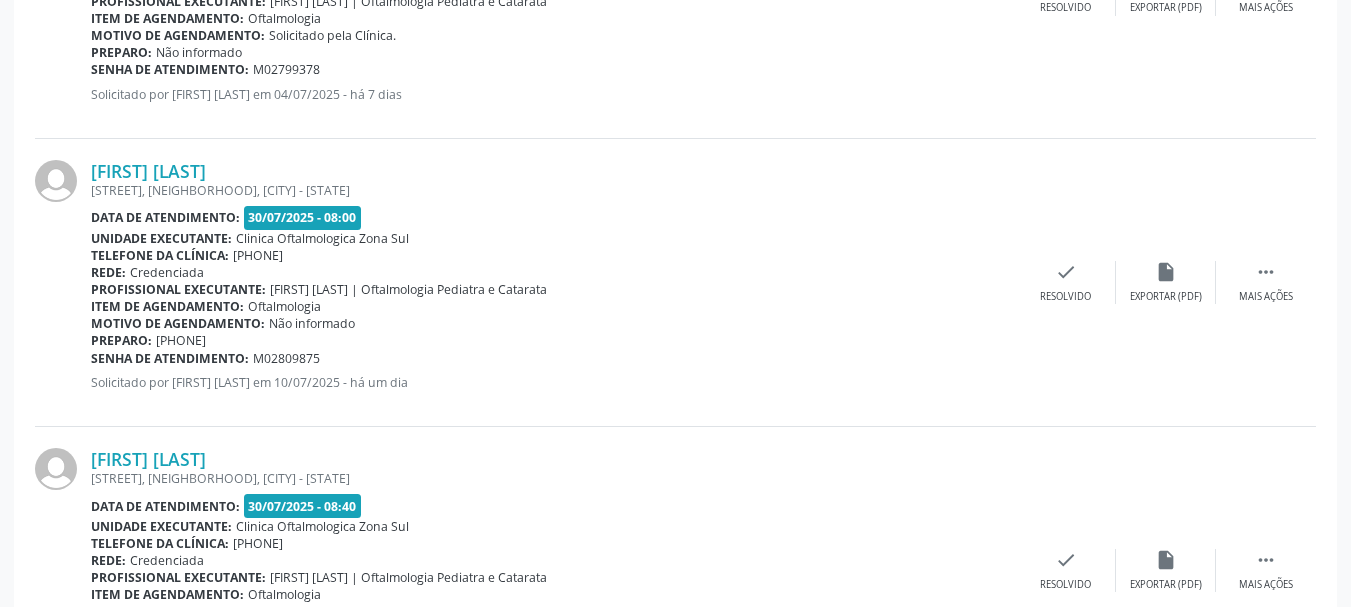 drag, startPoint x: 86, startPoint y: 170, endPoint x: 459, endPoint y: 174, distance: 373.02145 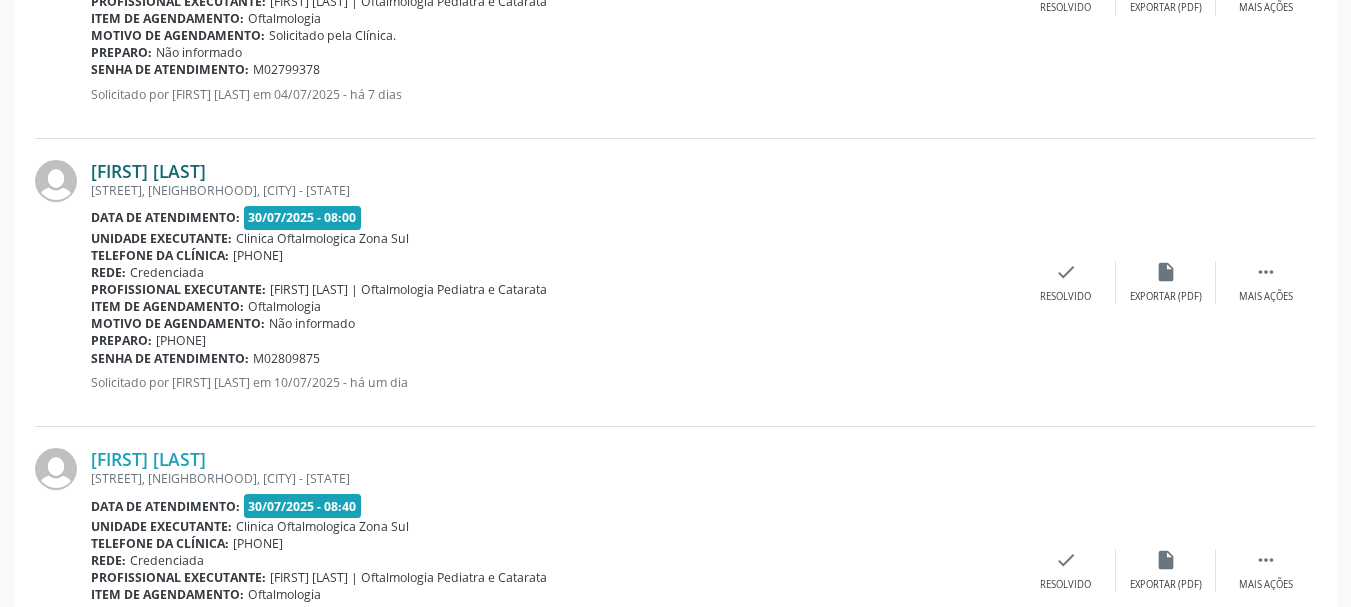 click on "[FIRST] [LAST]" at bounding box center [148, 171] 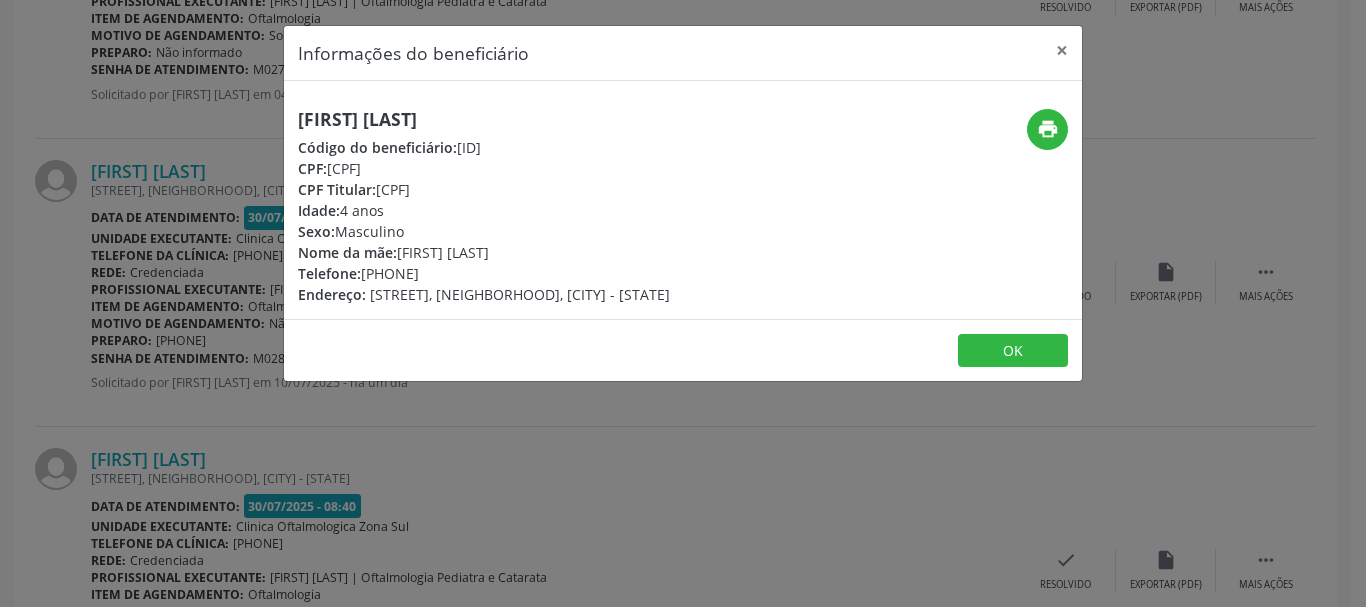 copy on "[CPF]" 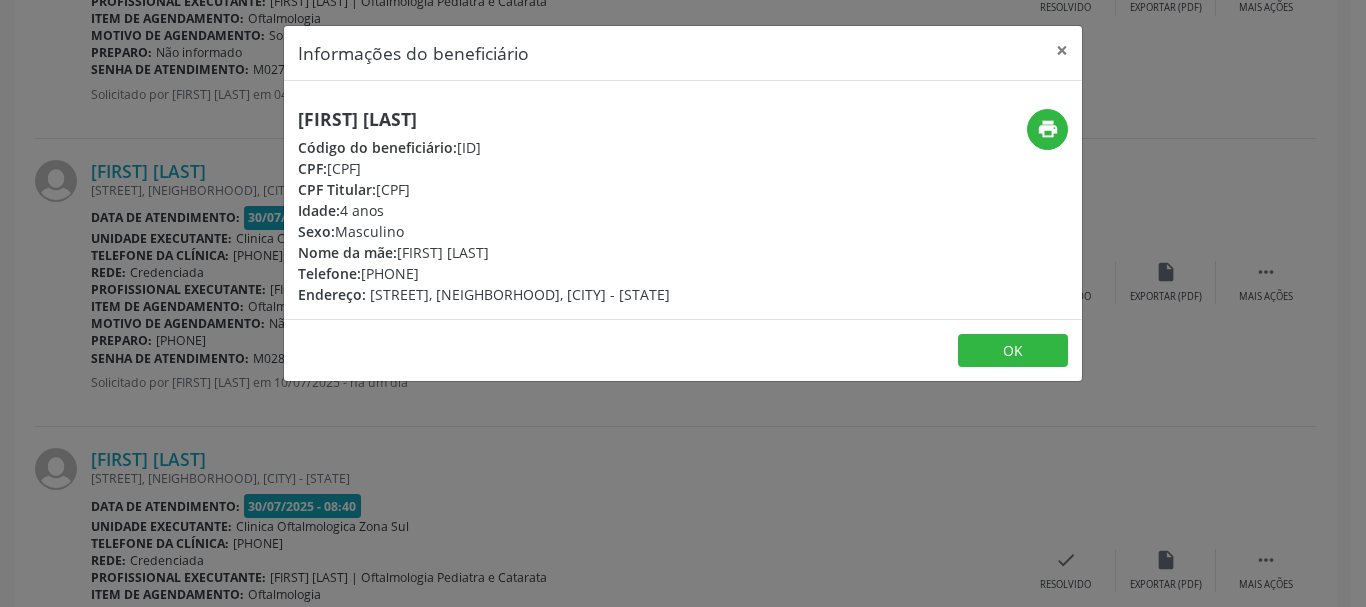click on "Nome da mãe:" at bounding box center (347, 252) 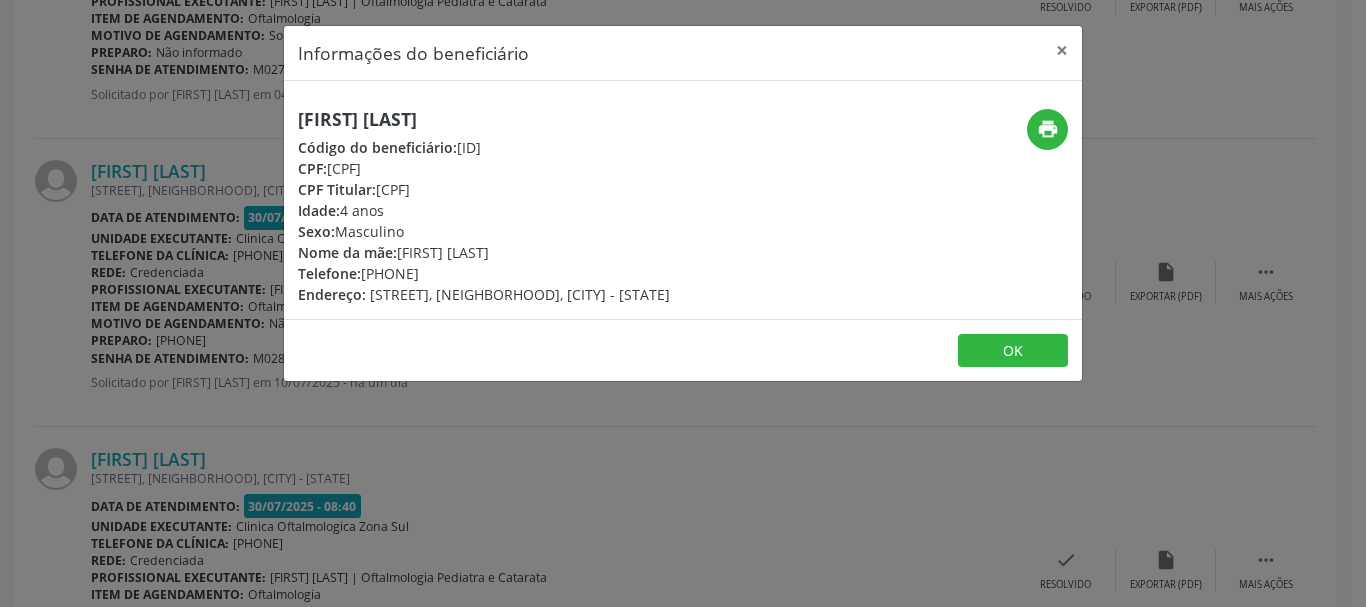 copy on "[FIRST] [LAST]" 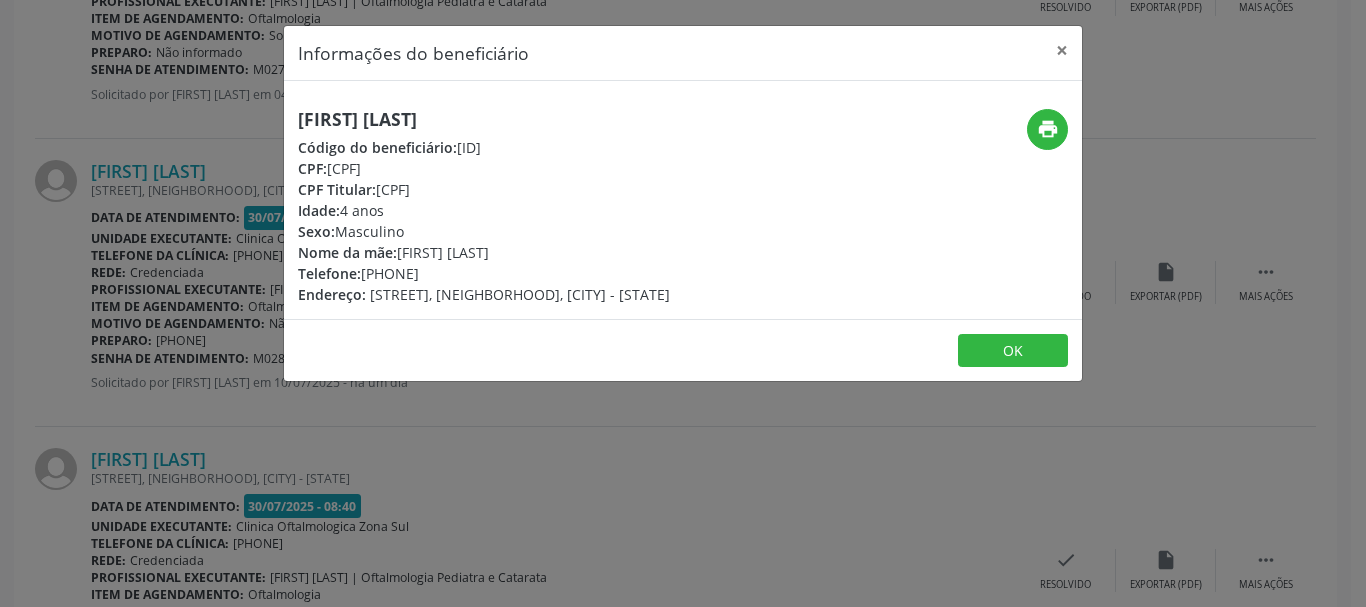 drag, startPoint x: 370, startPoint y: 274, endPoint x: 466, endPoint y: 273, distance: 96.00521 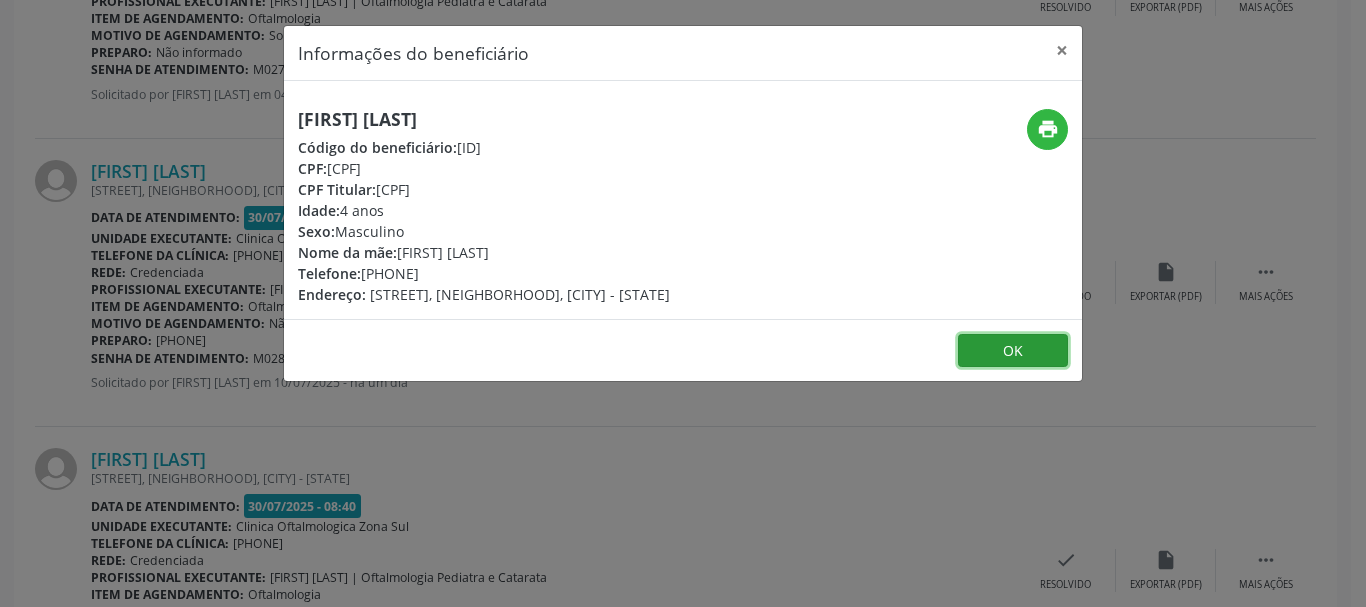 click on "OK" at bounding box center (1013, 351) 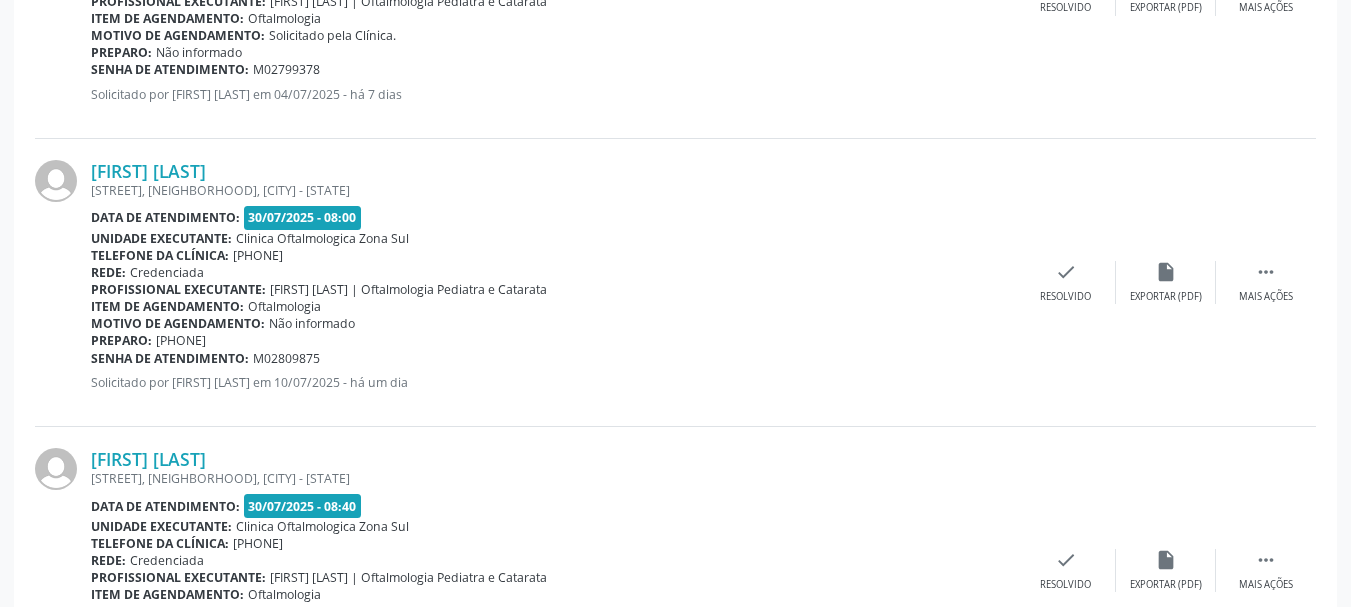 copy on "enha de atendimento:
[ID]" 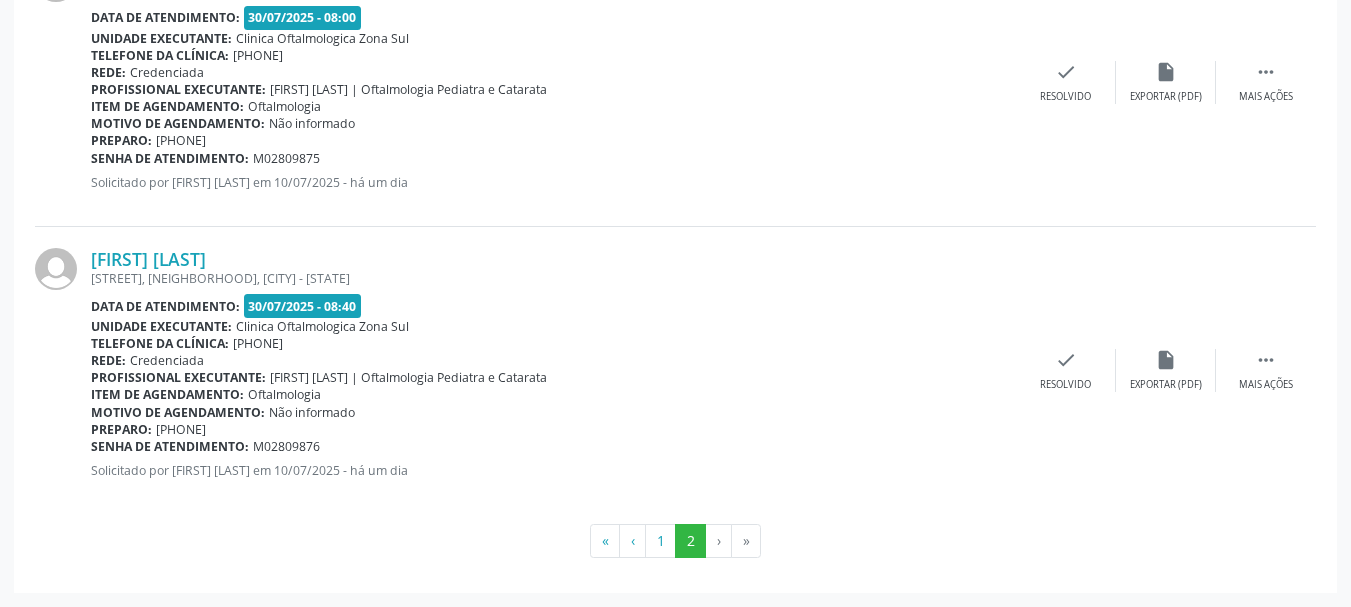 drag, startPoint x: 99, startPoint y: 263, endPoint x: 477, endPoint y: 261, distance: 378.00528 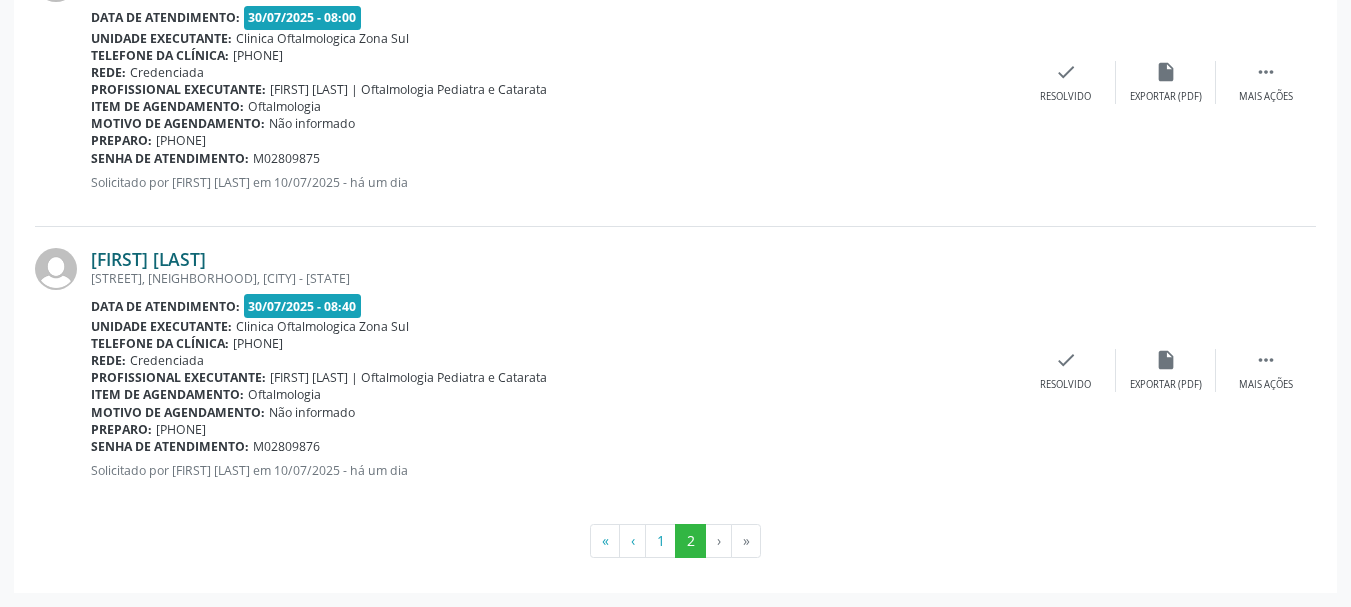 click on "[FIRST] [LAST]" at bounding box center [148, 259] 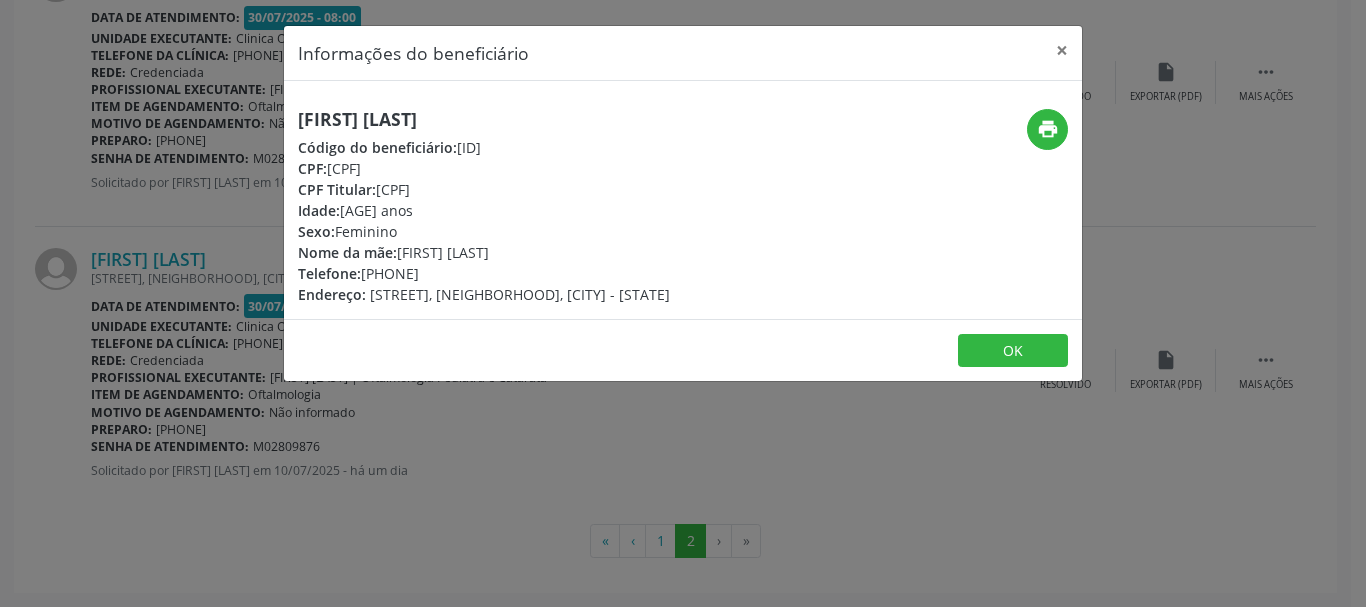 drag, startPoint x: 369, startPoint y: 267, endPoint x: 509, endPoint y: 272, distance: 140.08926 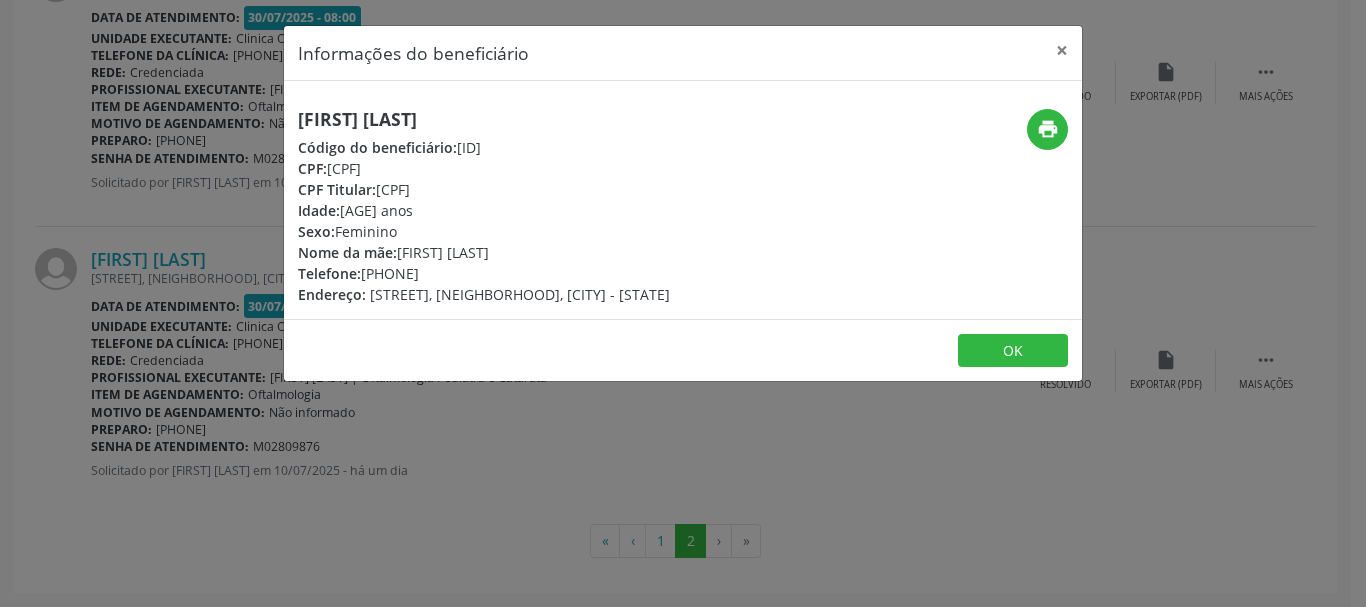 drag, startPoint x: 327, startPoint y: 168, endPoint x: 513, endPoint y: 179, distance: 186.32498 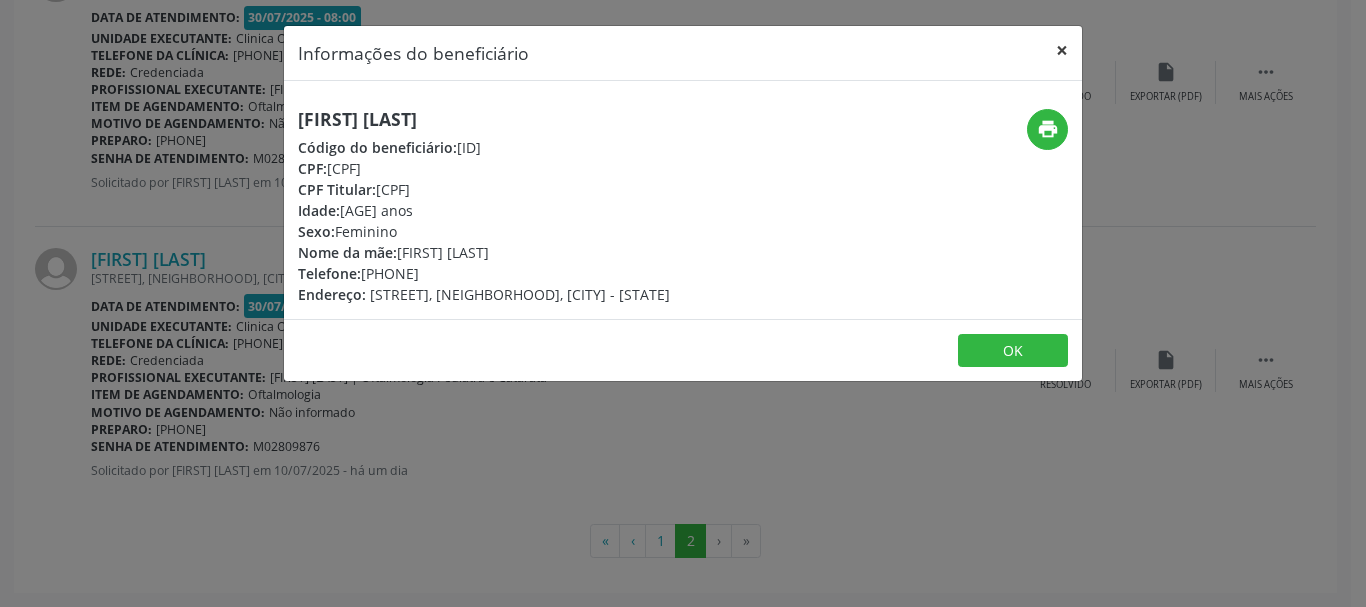 click on "×" at bounding box center (1062, 50) 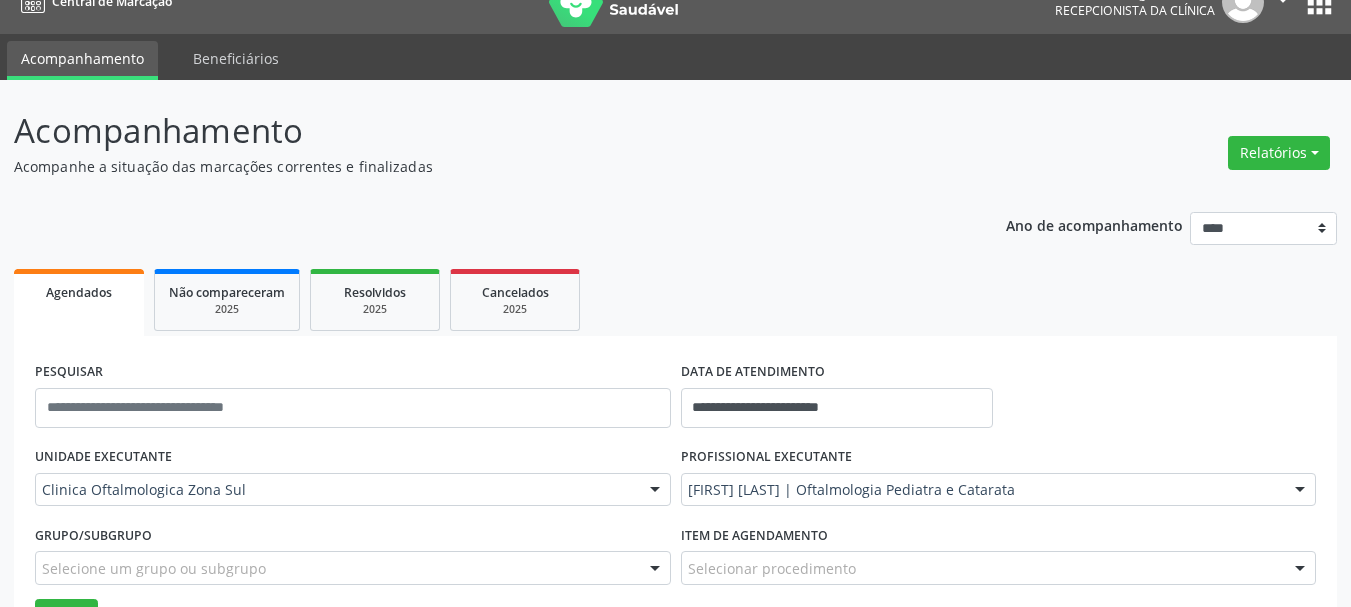 scroll, scrollTop: 0, scrollLeft: 0, axis: both 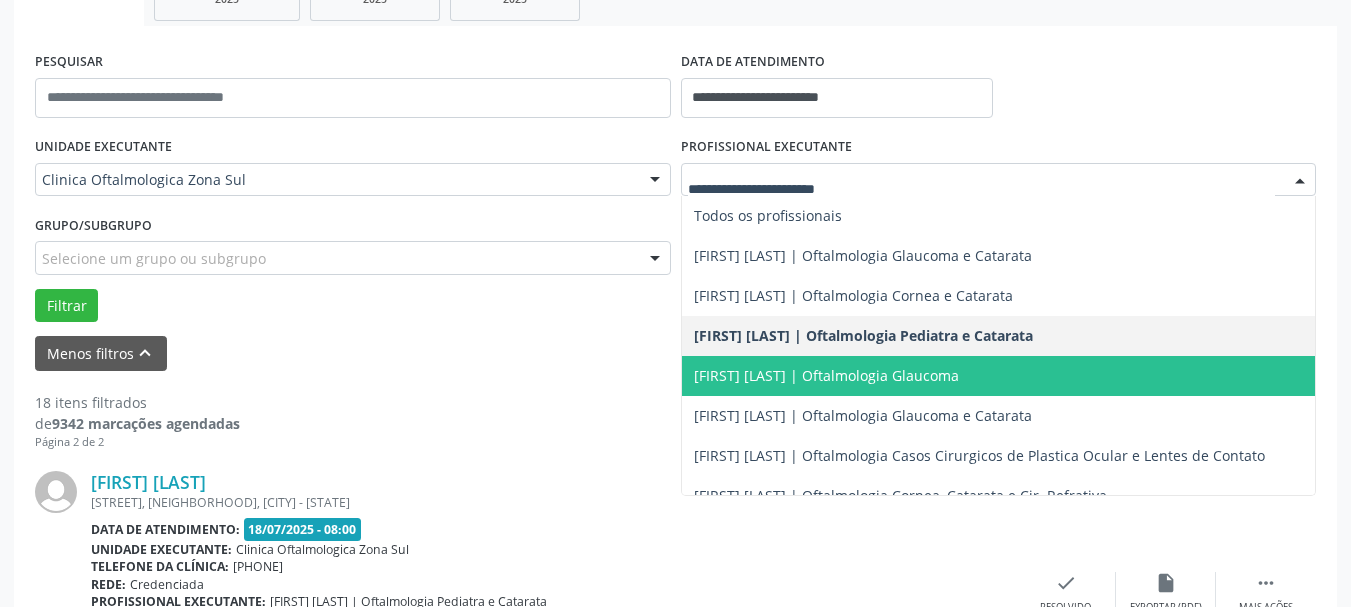 click on "[FIRST] [LAST] | Oftalmologia Glaucoma" at bounding box center [826, 375] 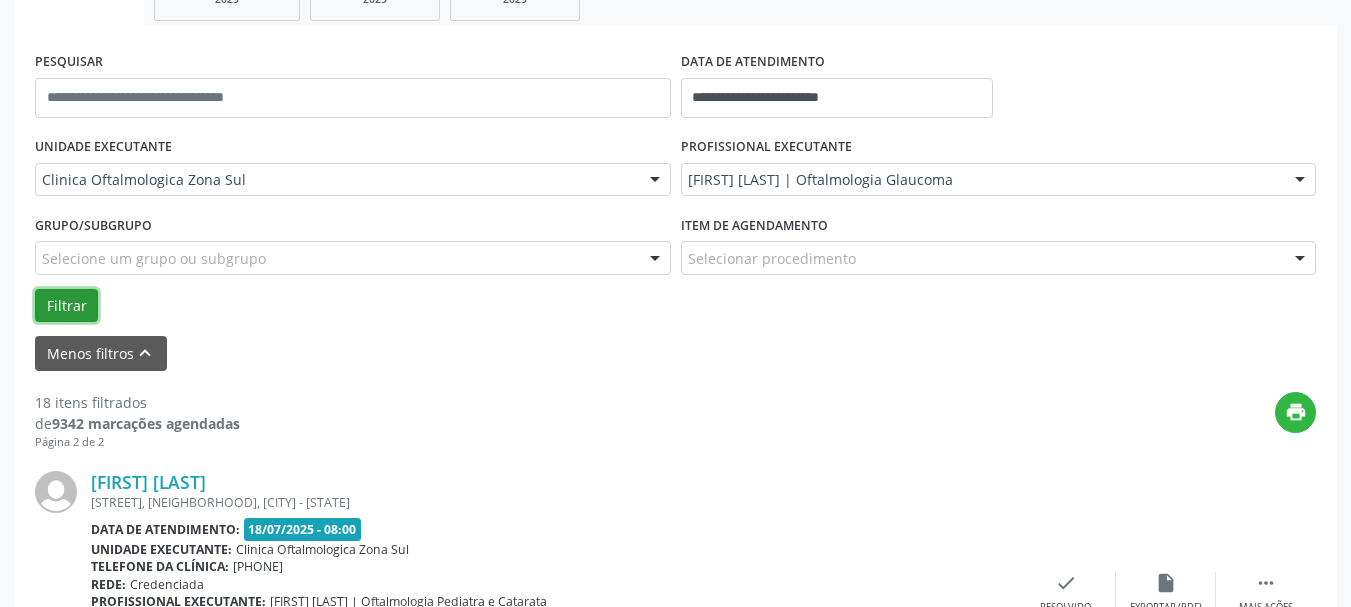 click on "Filtrar" at bounding box center (66, 306) 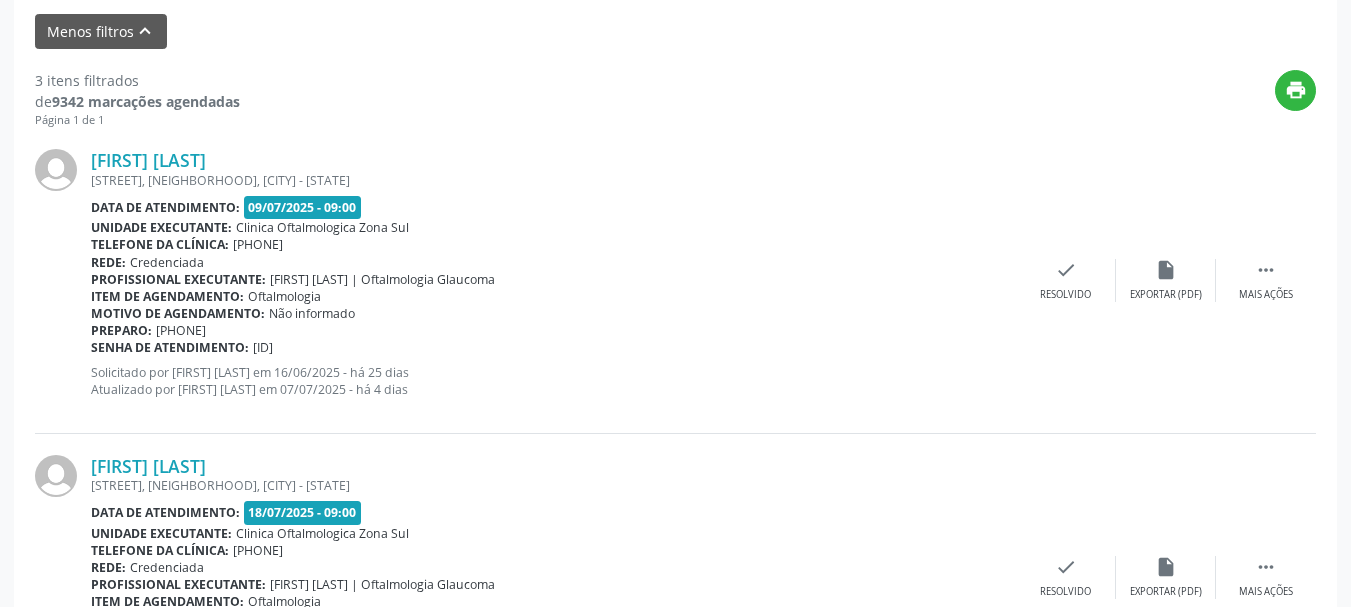 scroll, scrollTop: 499, scrollLeft: 0, axis: vertical 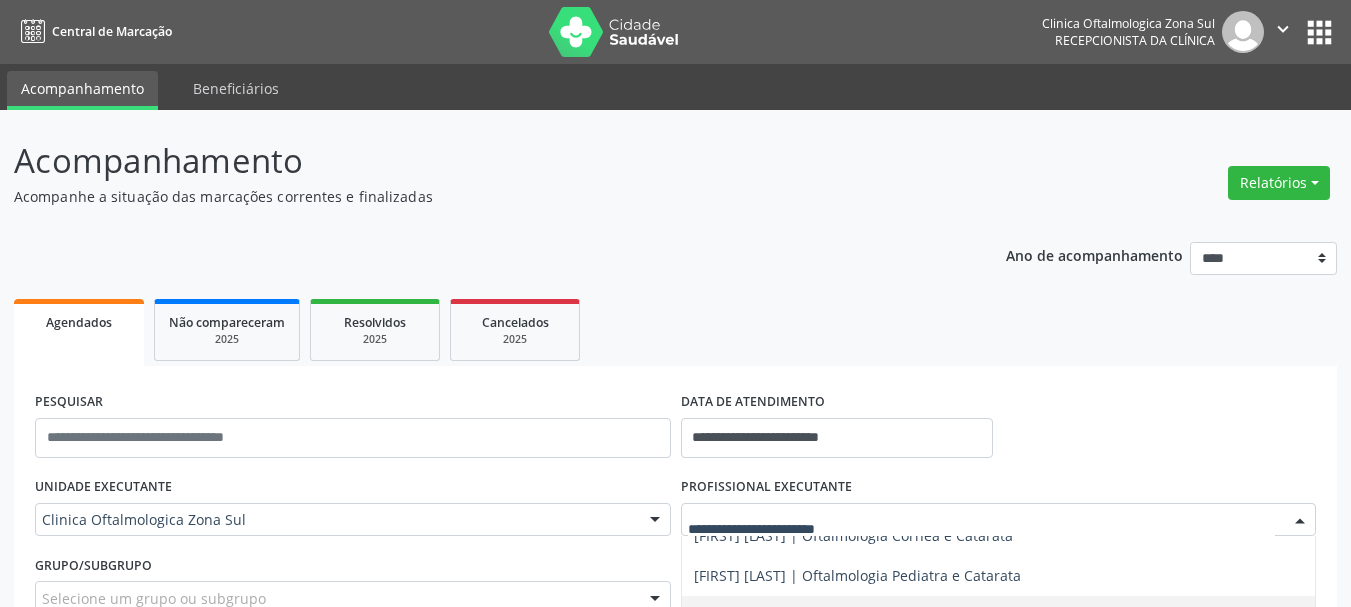 click at bounding box center [614, 32] 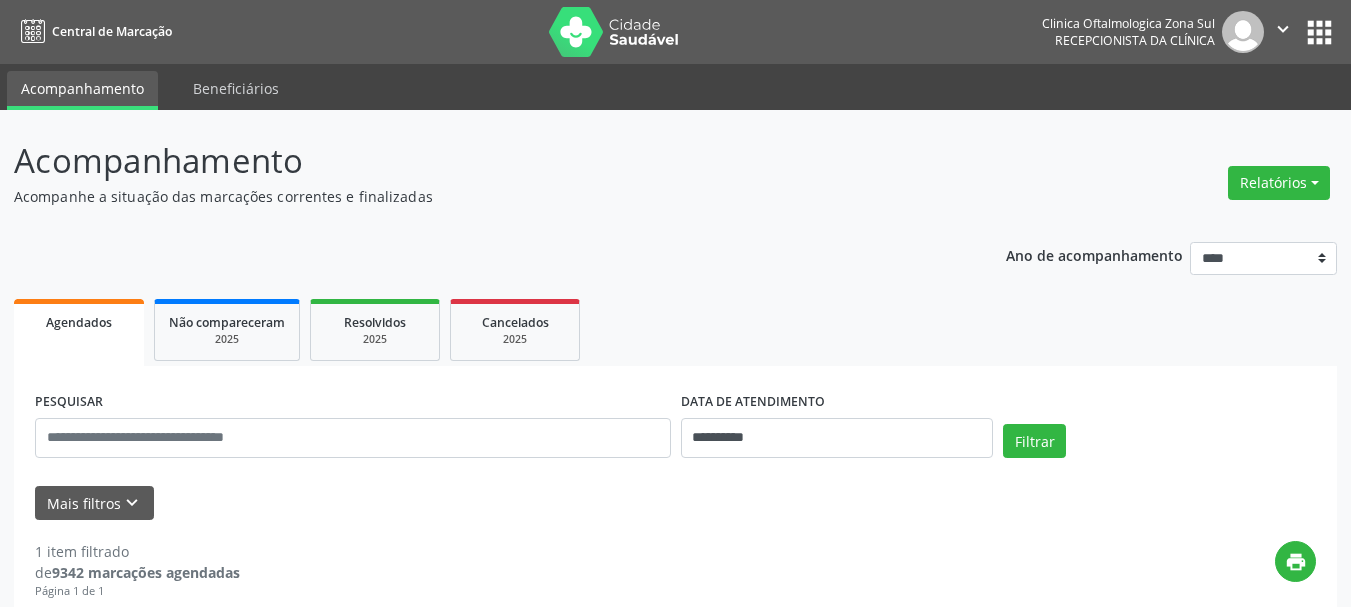 scroll, scrollTop: 0, scrollLeft: 0, axis: both 